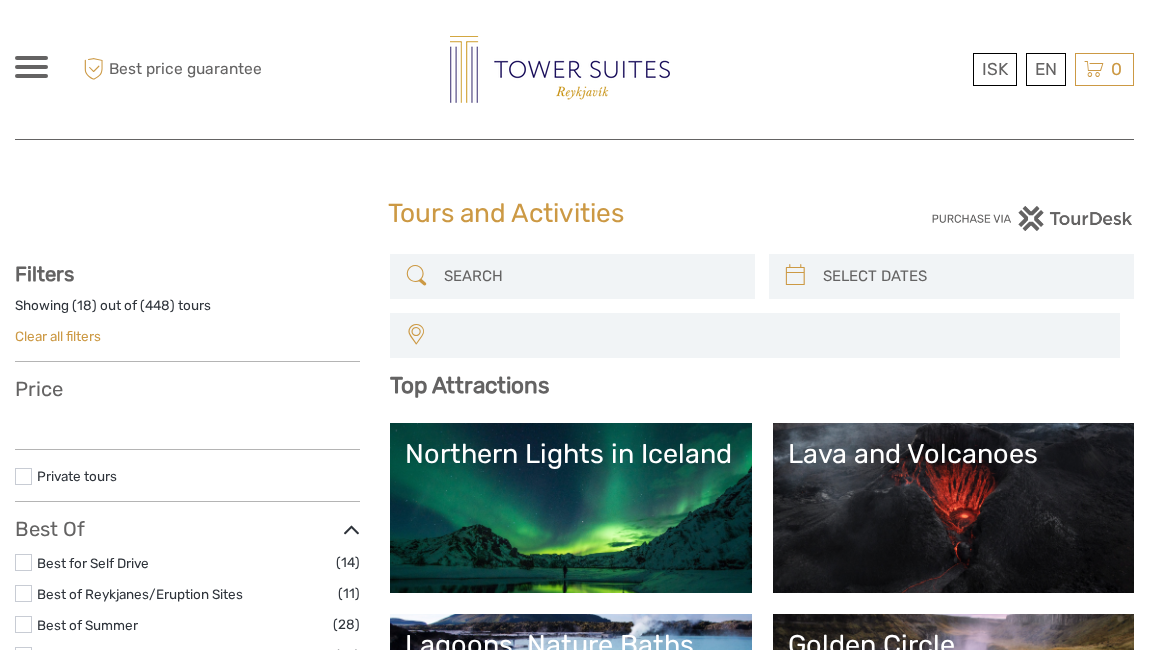 scroll, scrollTop: 0, scrollLeft: 0, axis: both 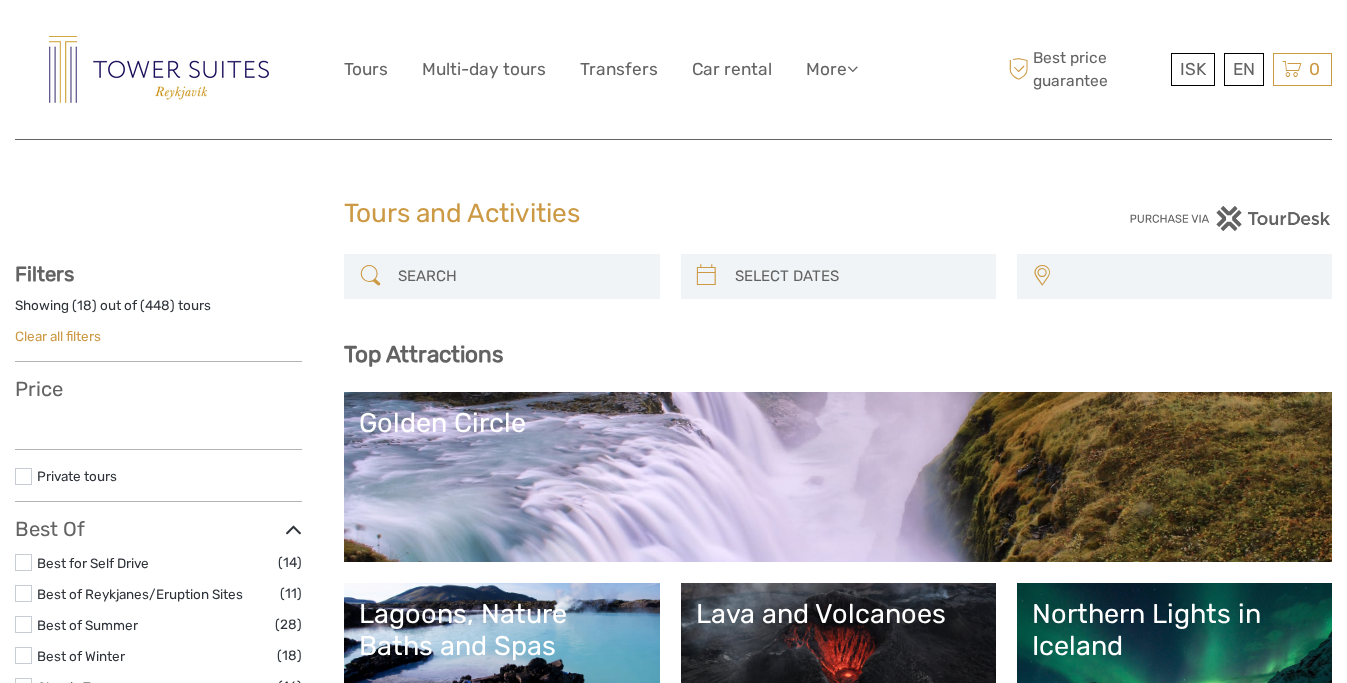select 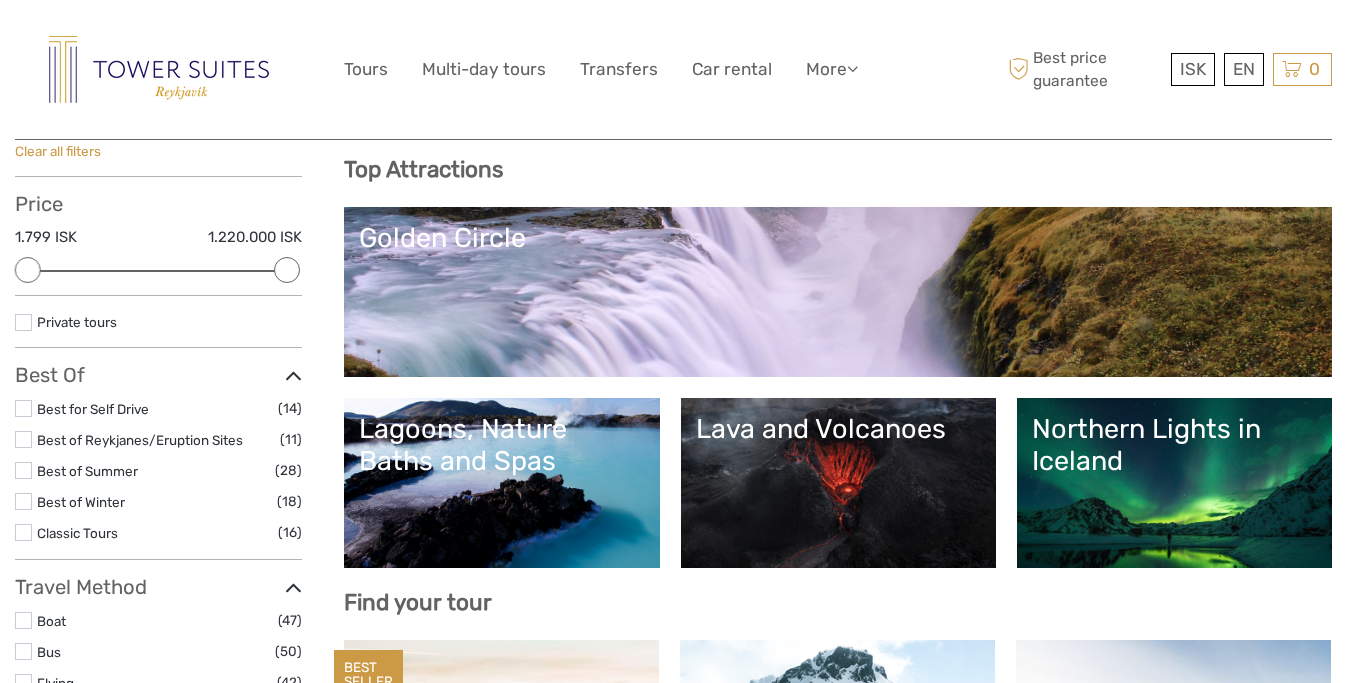 scroll, scrollTop: 237, scrollLeft: 0, axis: vertical 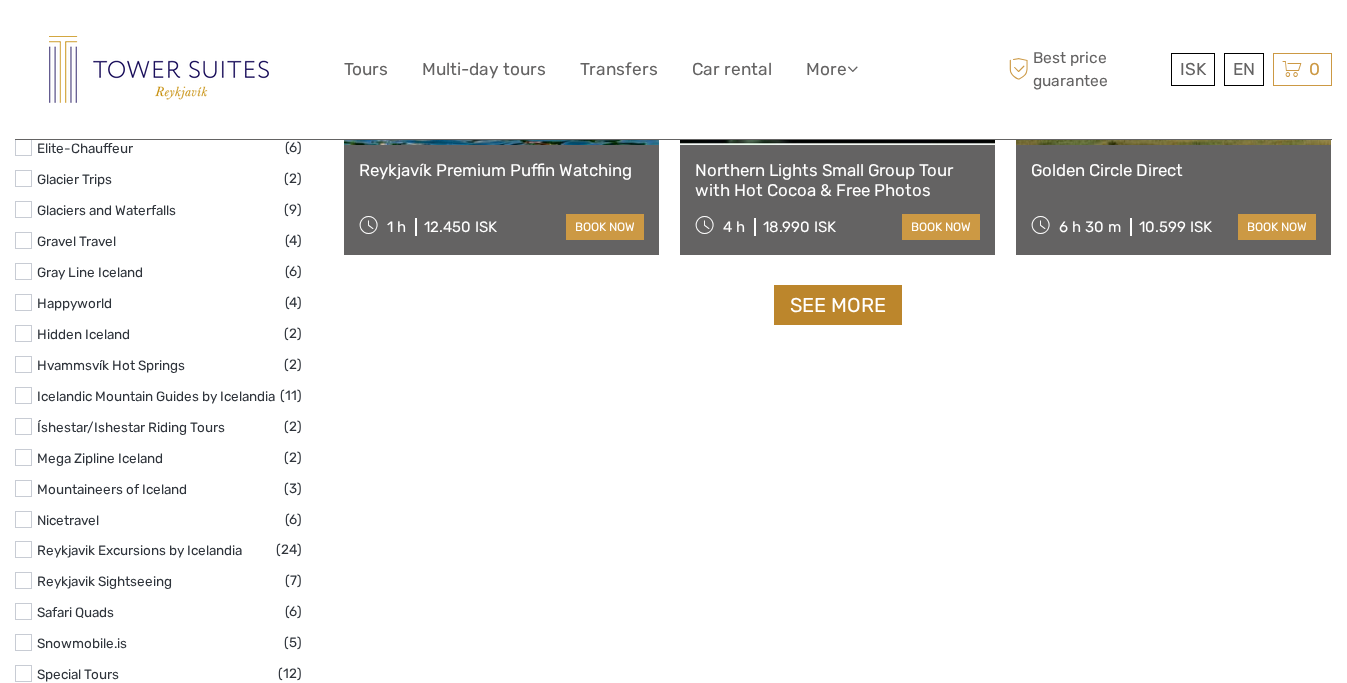click on "See more" at bounding box center [838, 305] 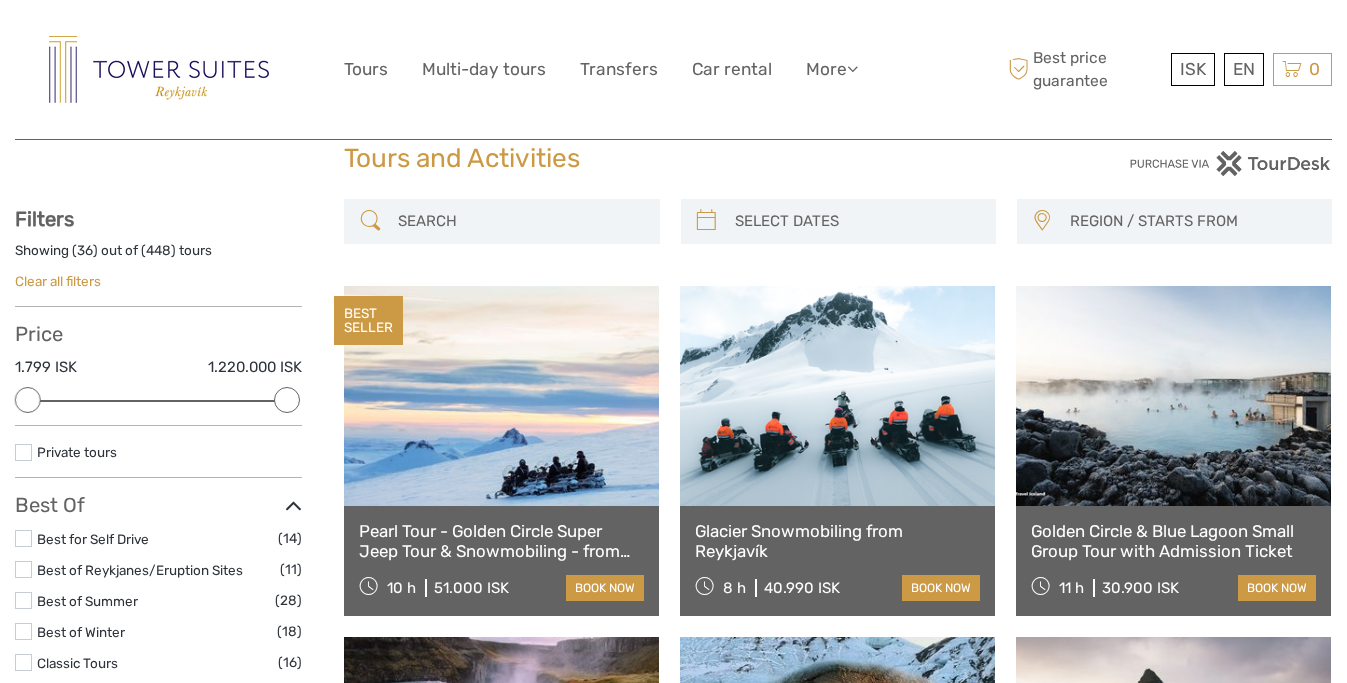 scroll, scrollTop: 54, scrollLeft: 0, axis: vertical 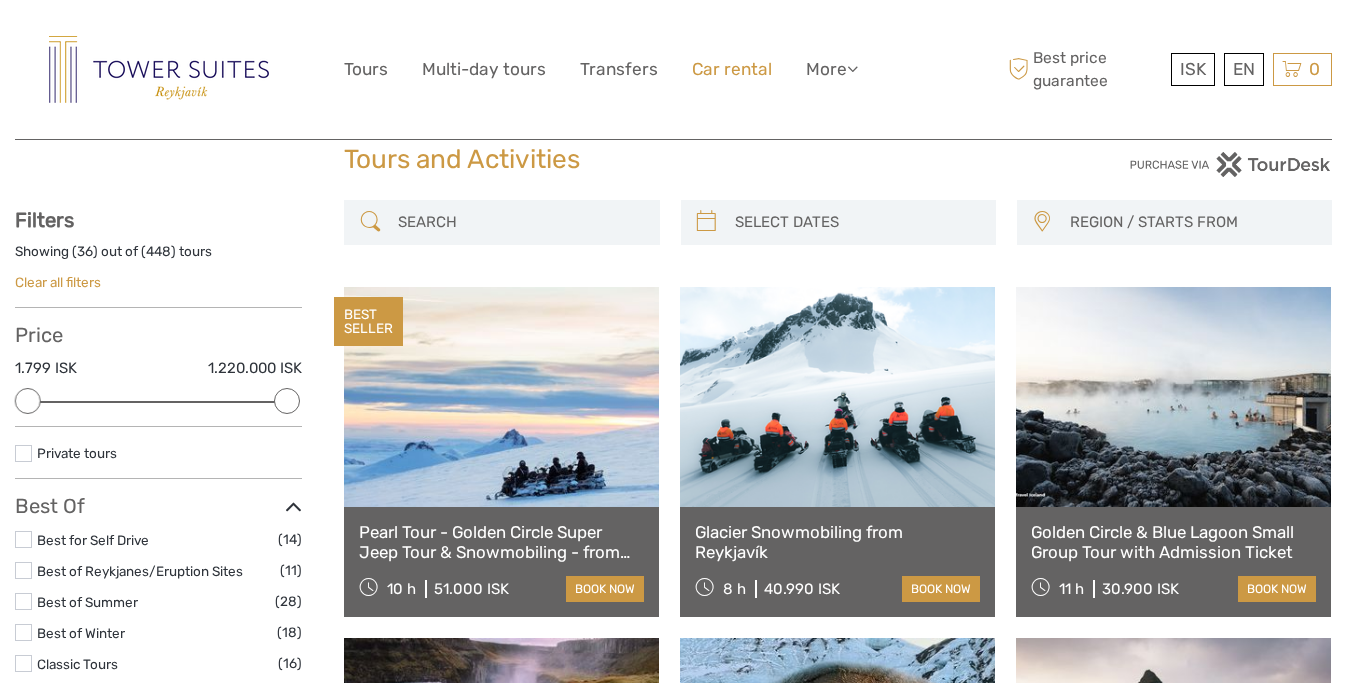 click on "Car rental" at bounding box center (732, 69) 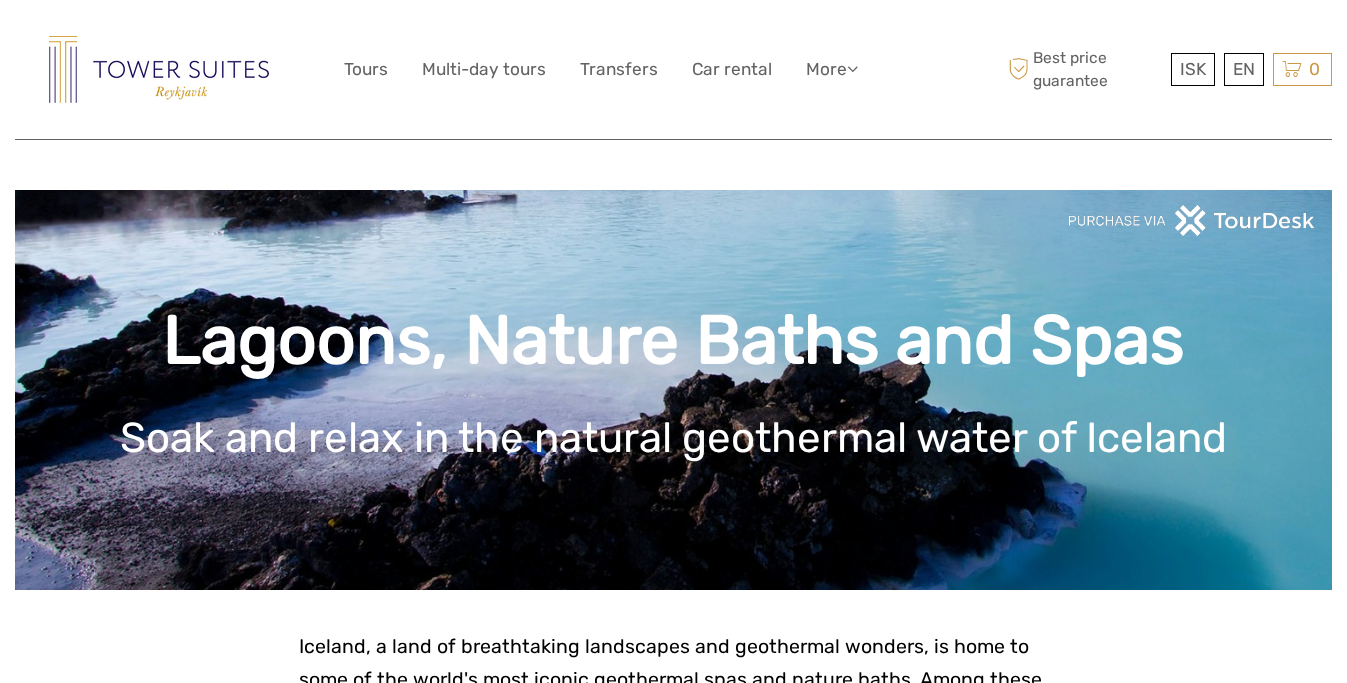 scroll, scrollTop: 0, scrollLeft: 0, axis: both 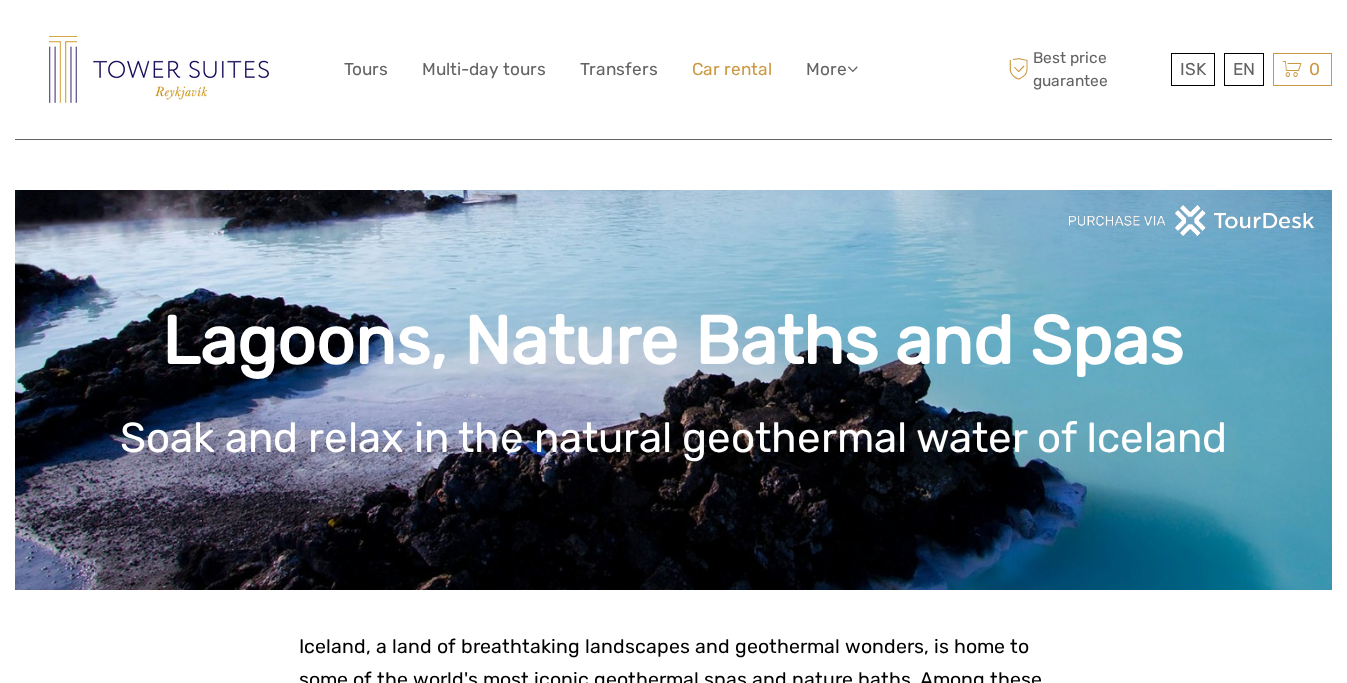 click on "Car rental" at bounding box center [732, 69] 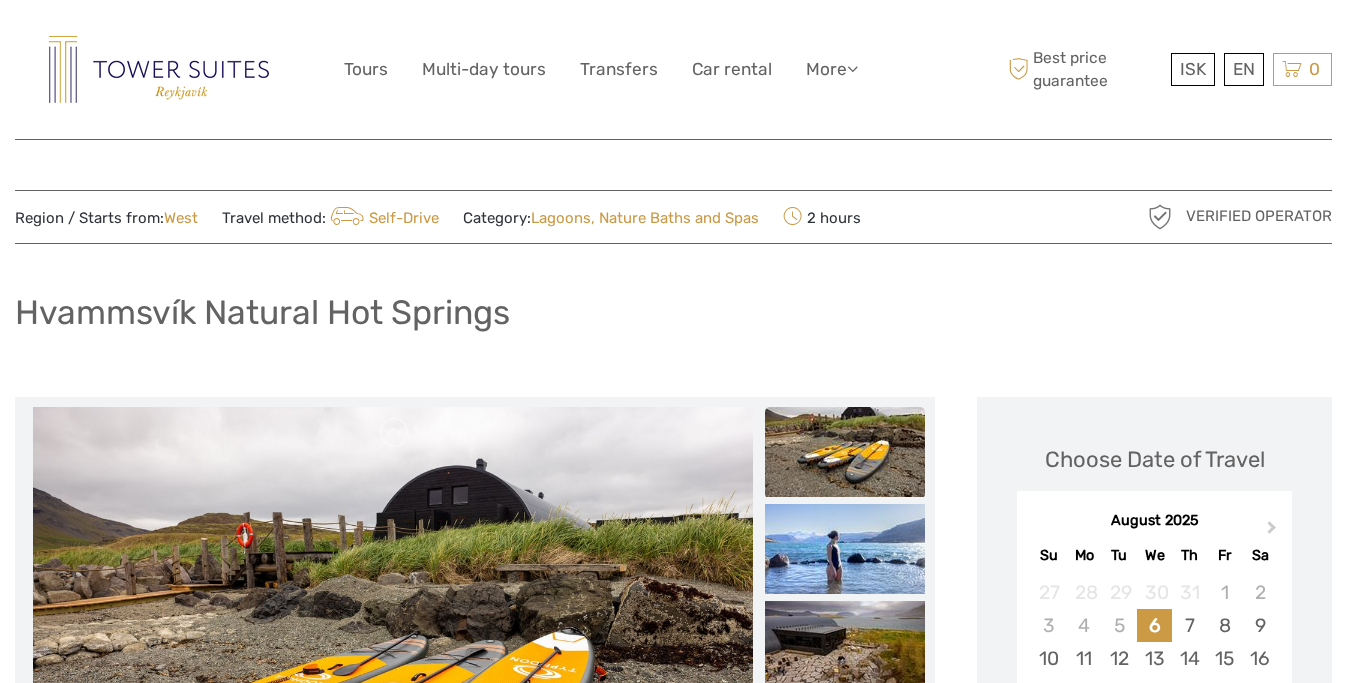 scroll, scrollTop: 0, scrollLeft: 0, axis: both 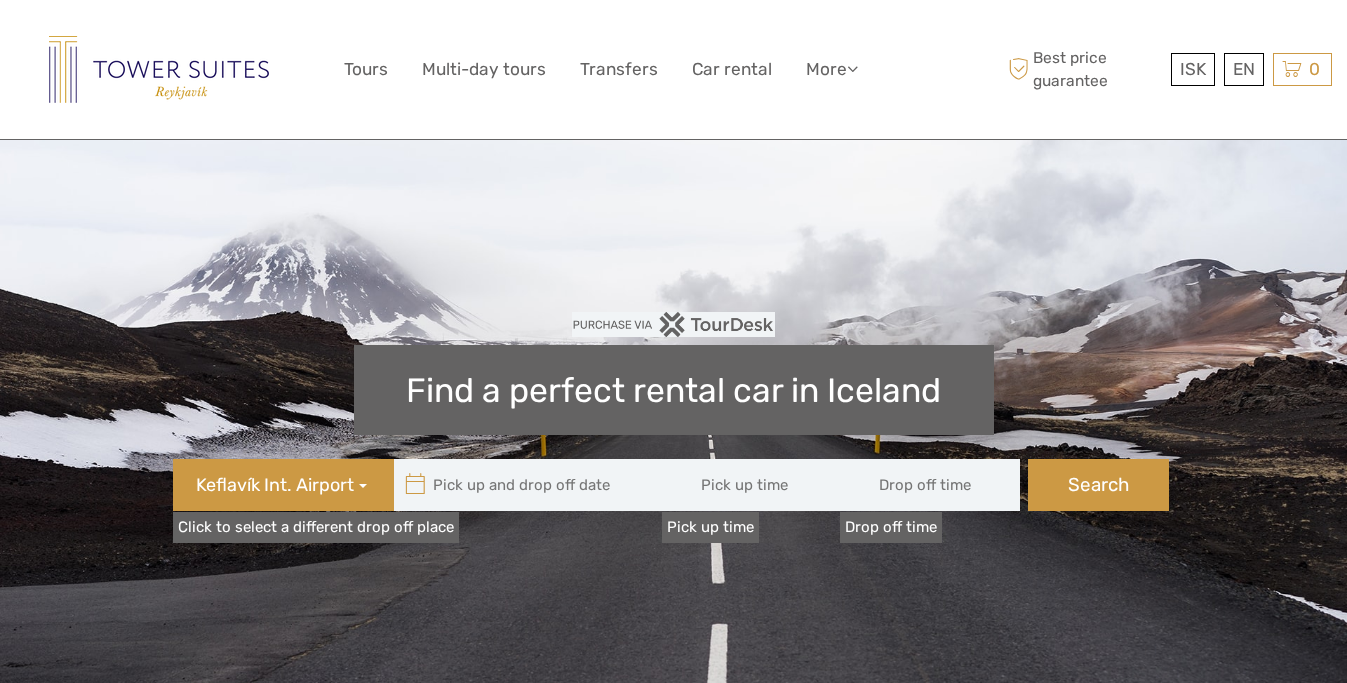 type 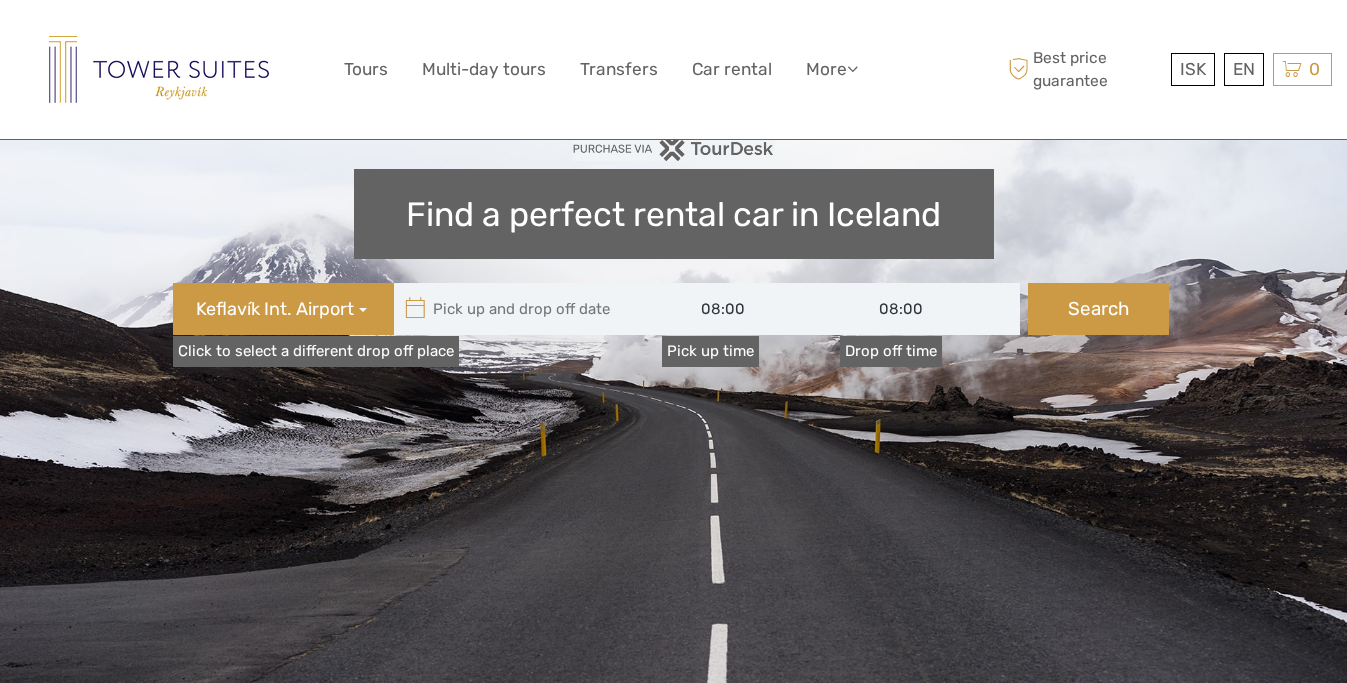 scroll, scrollTop: 200, scrollLeft: 0, axis: vertical 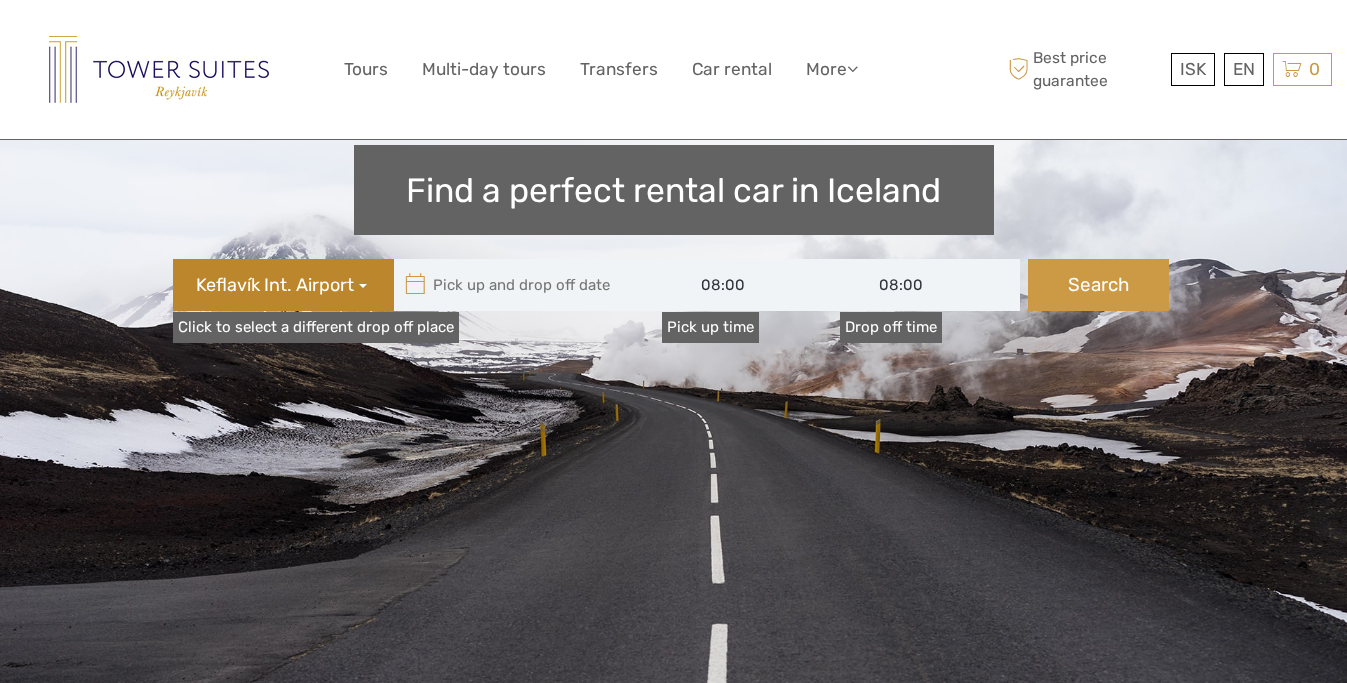 click on "Keflavík Int. Airport" at bounding box center (283, 285) 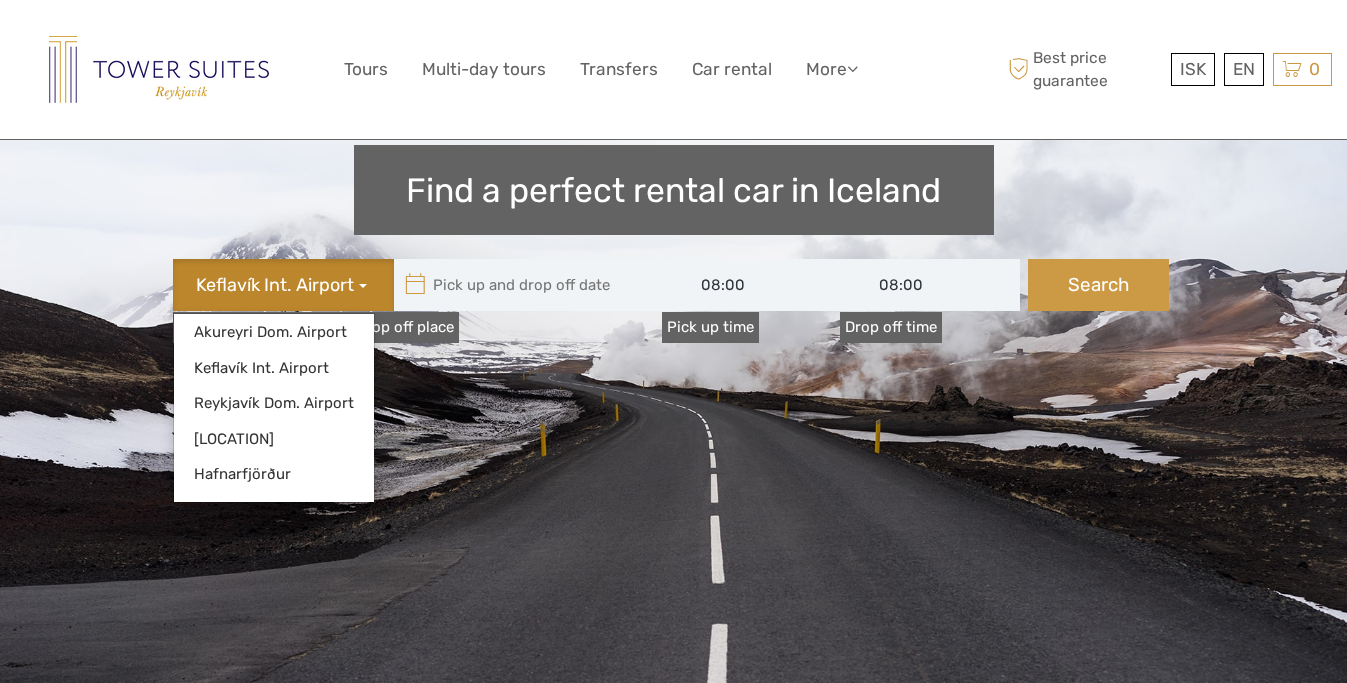 scroll, scrollTop: 0, scrollLeft: 0, axis: both 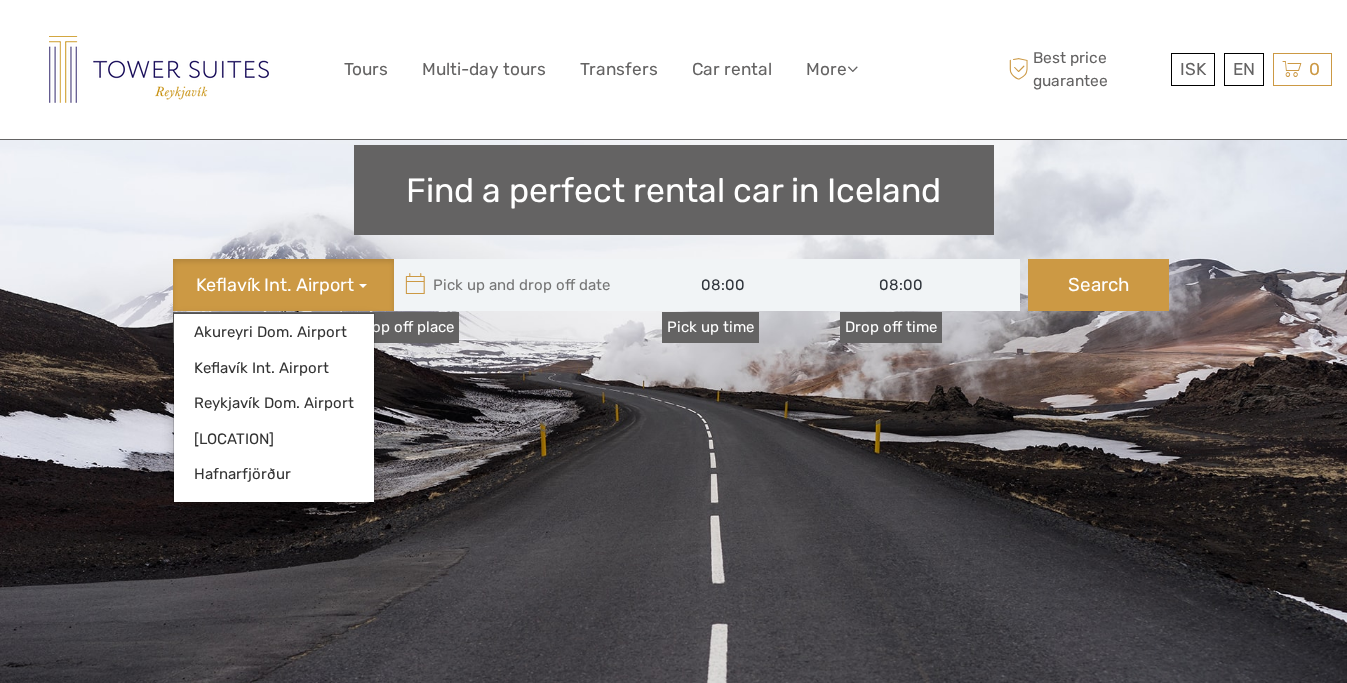 type on "[DATE]" 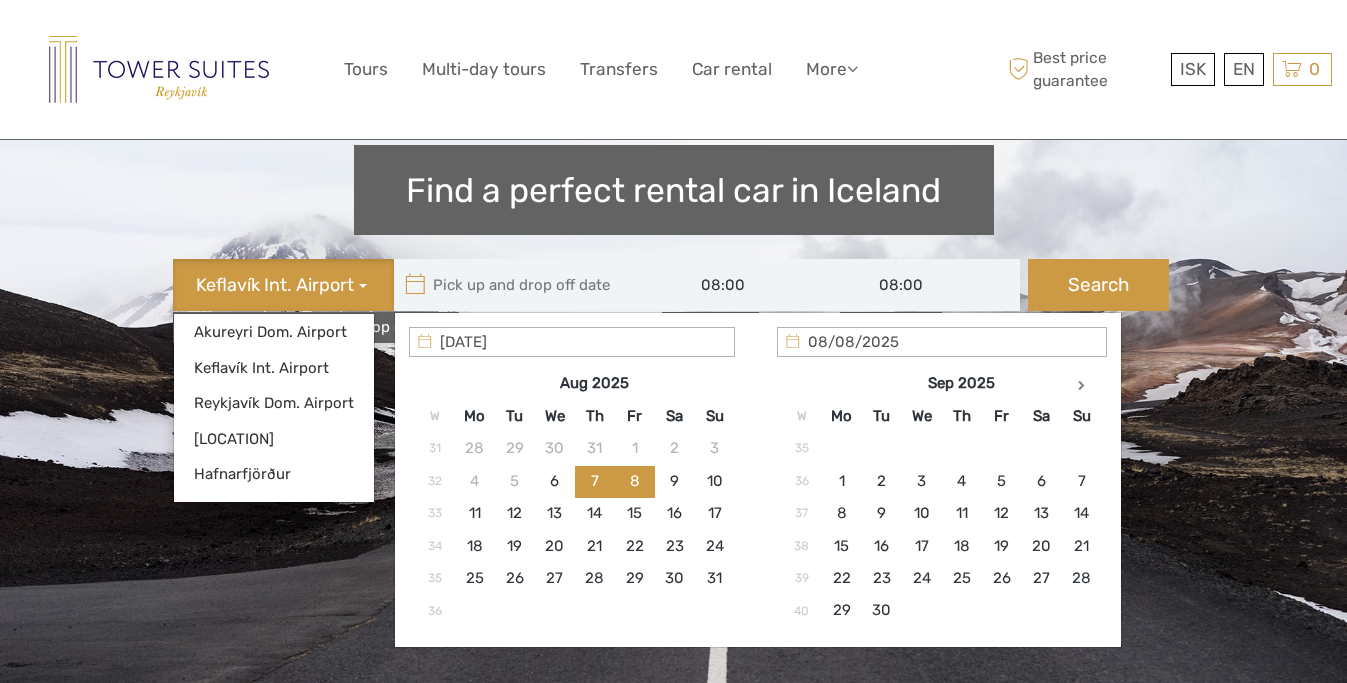 click at bounding box center [529, 285] 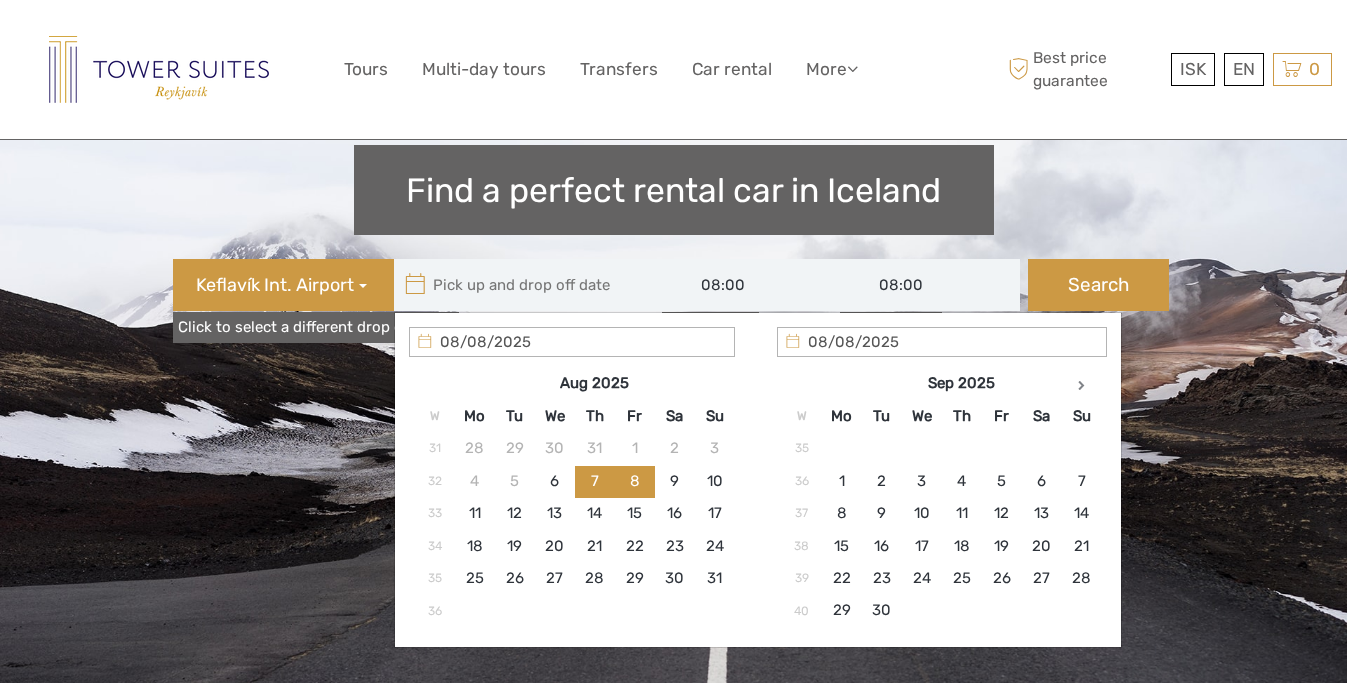 type on "[DATE]" 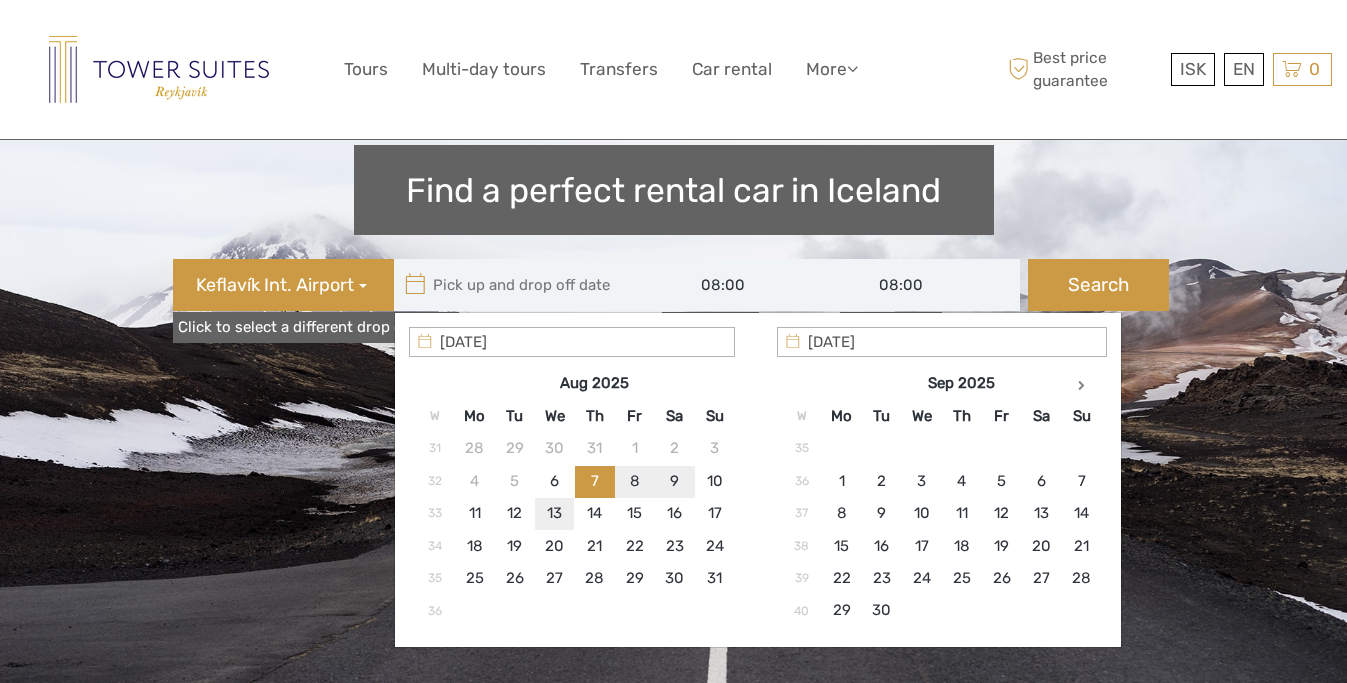 type on "[DATE]" 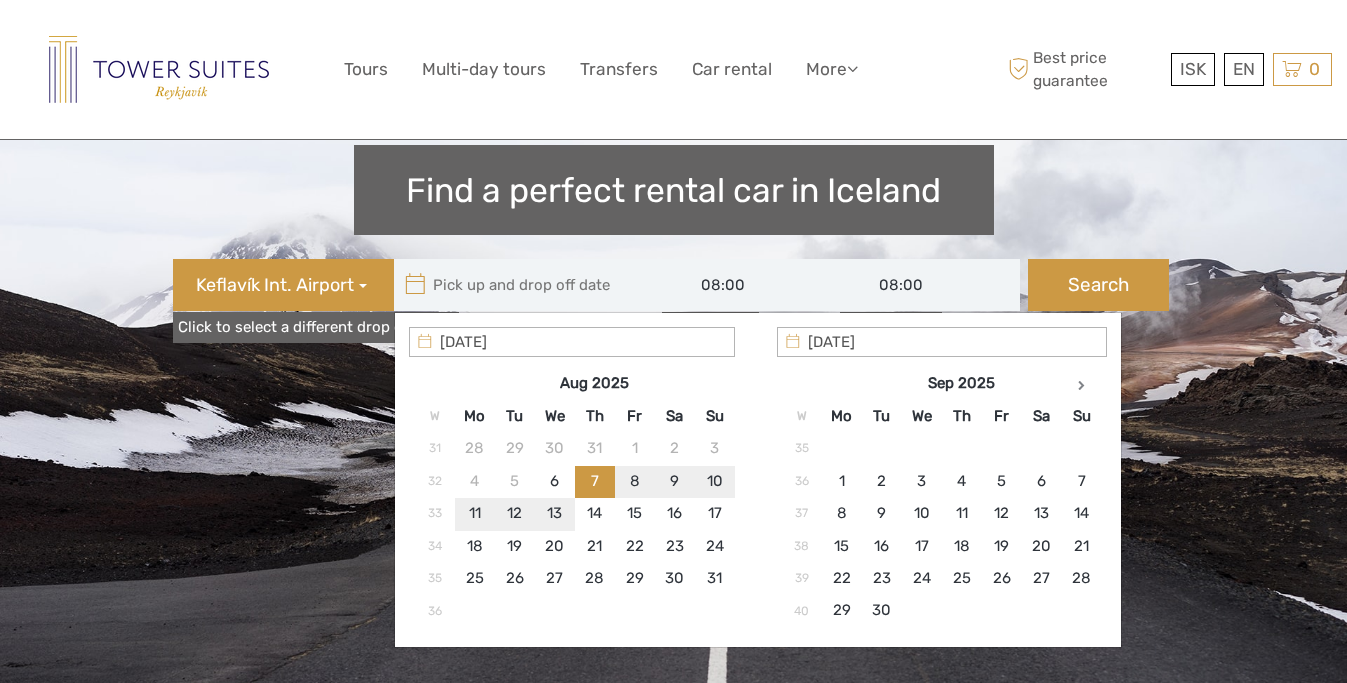 type on "07/08/2025  -  13/08/2025" 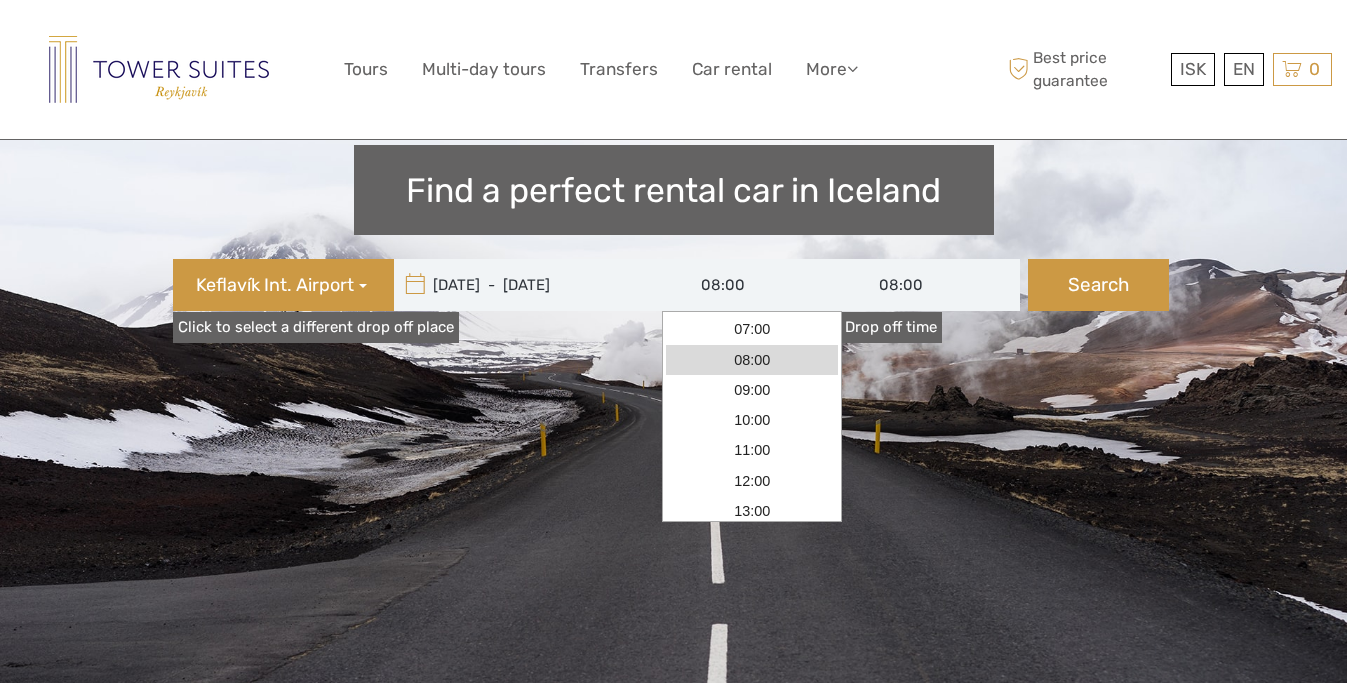 click on "08:00" at bounding box center (752, 285) 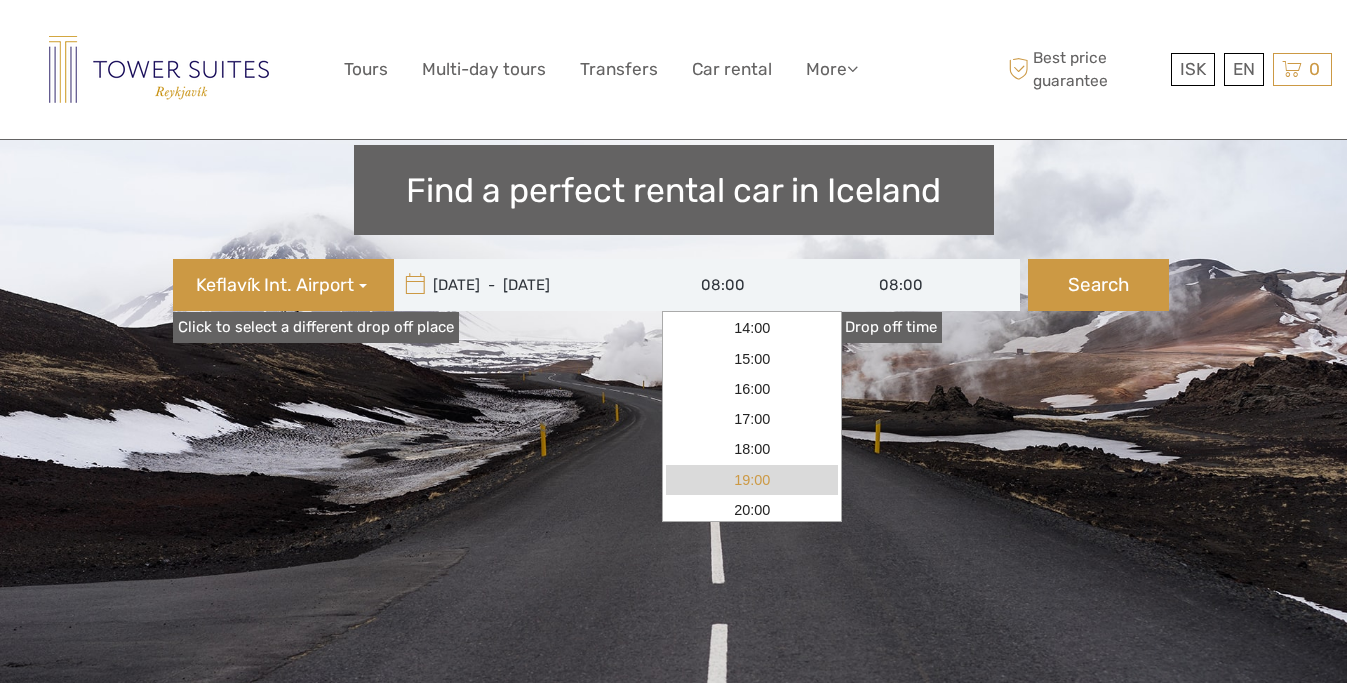 scroll, scrollTop: 203, scrollLeft: 0, axis: vertical 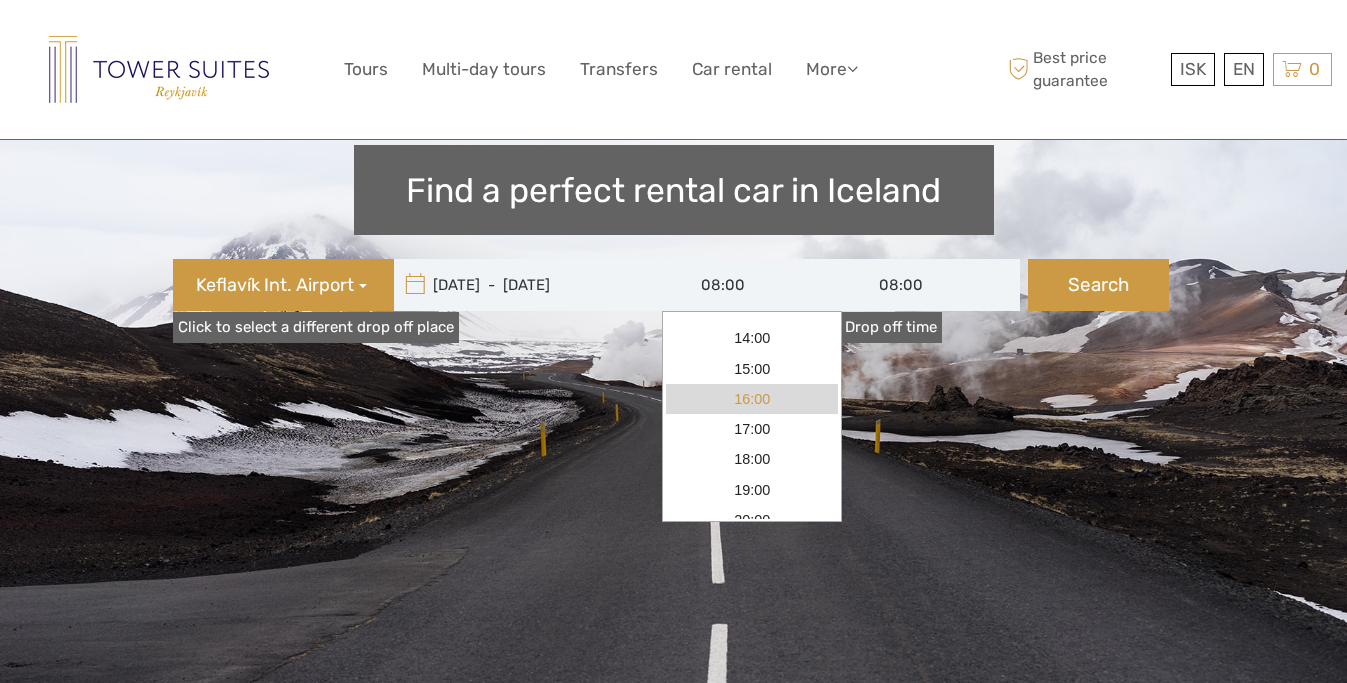 click on "16:00" at bounding box center (752, 399) 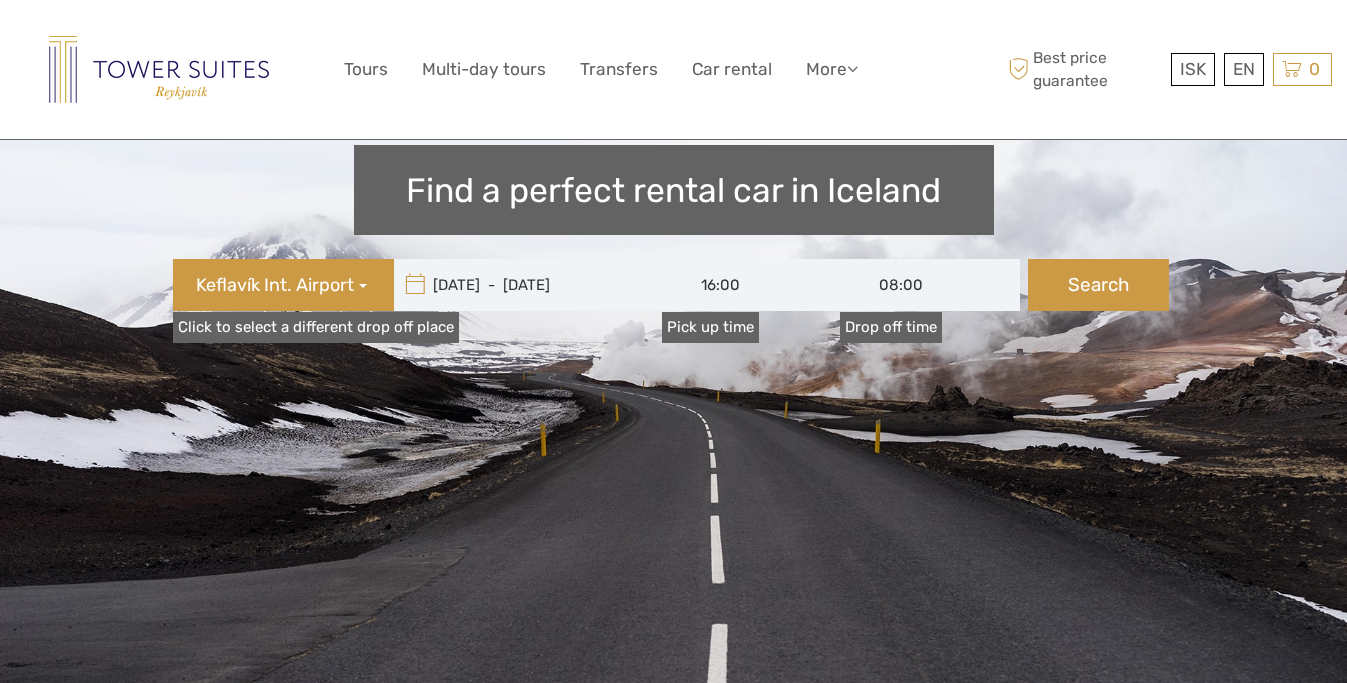 click on "08:00" at bounding box center (930, 285) 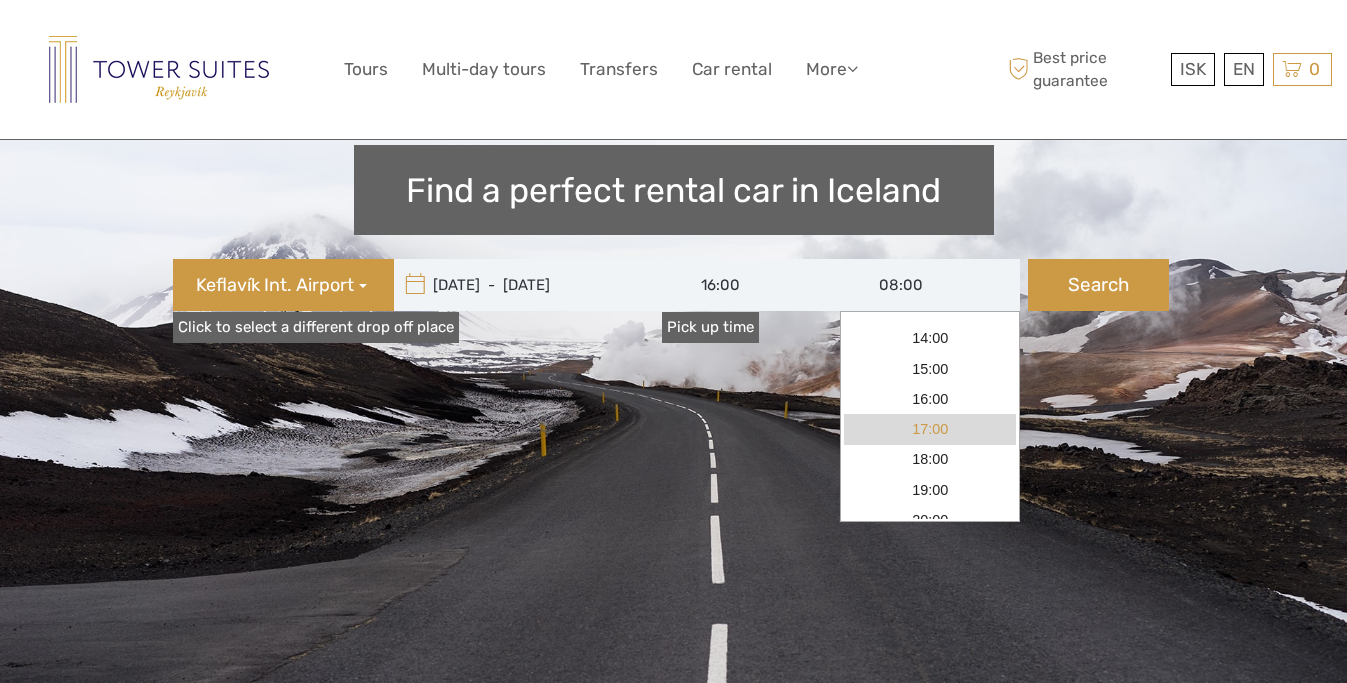 scroll, scrollTop: 0, scrollLeft: 0, axis: both 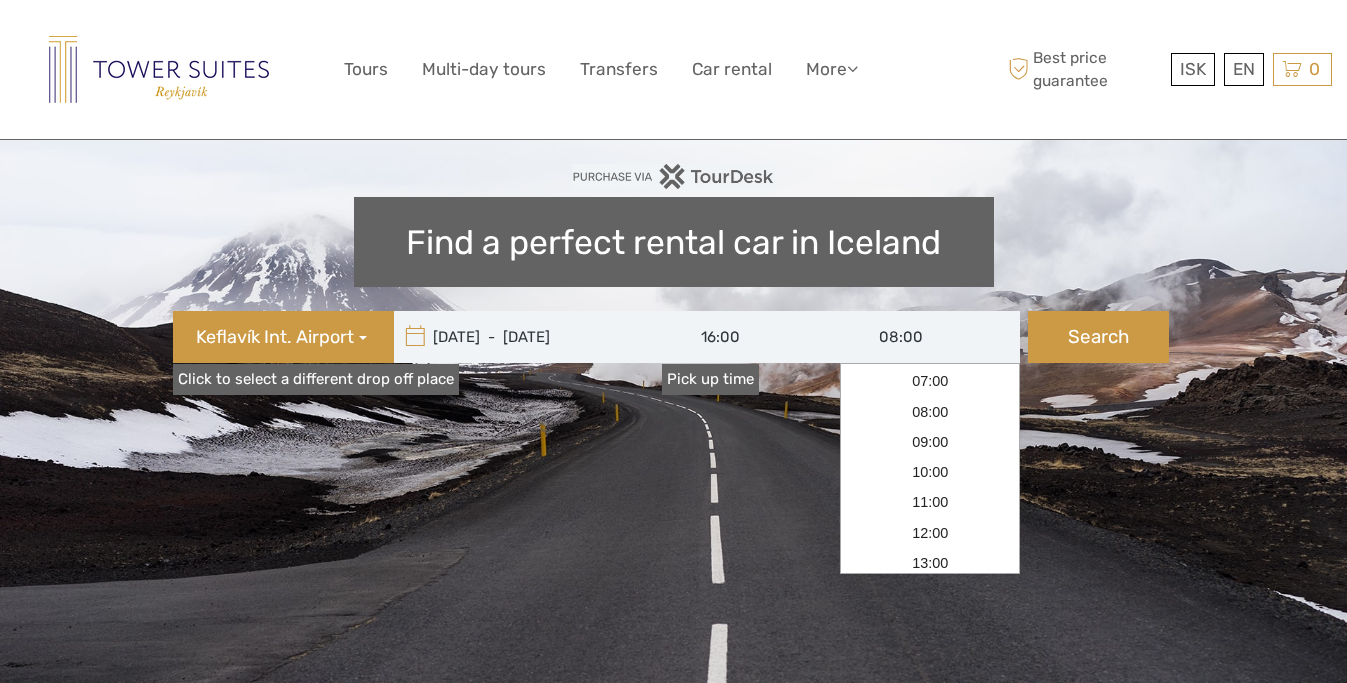 click on "07/08/2025  -  13/08/2025" at bounding box center (529, 337) 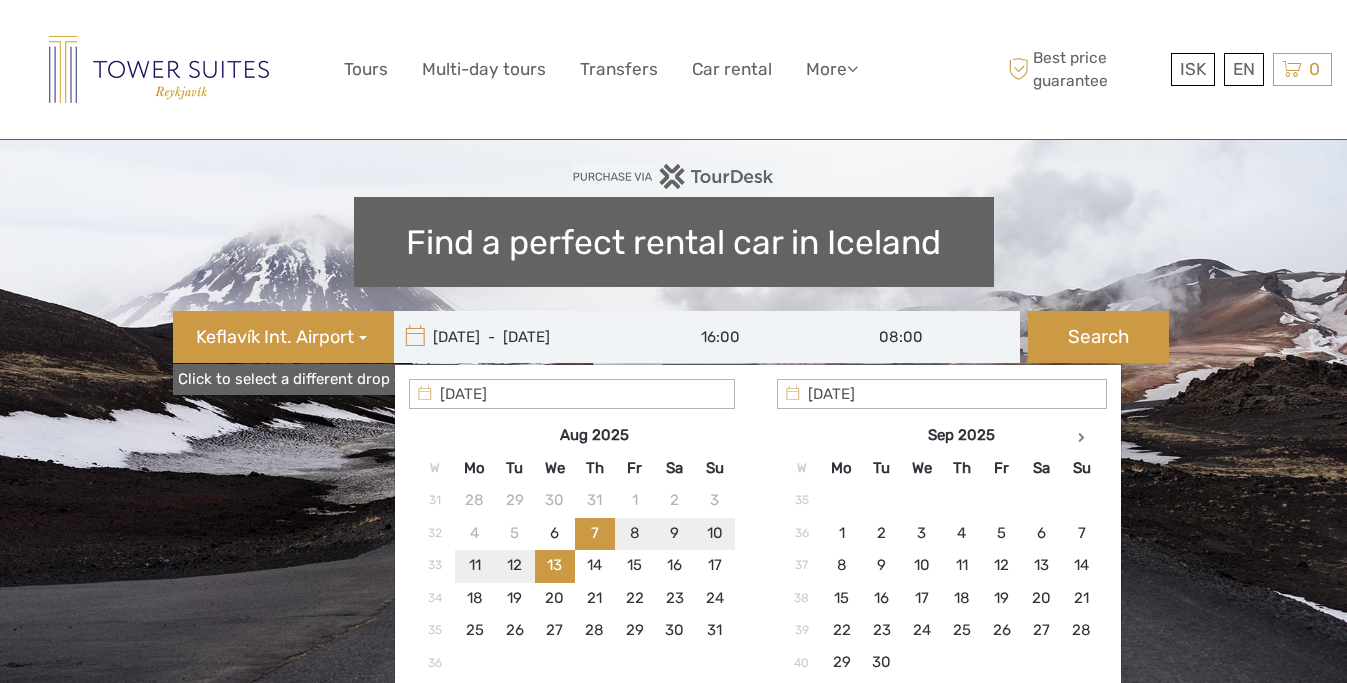 type on "[DATE]" 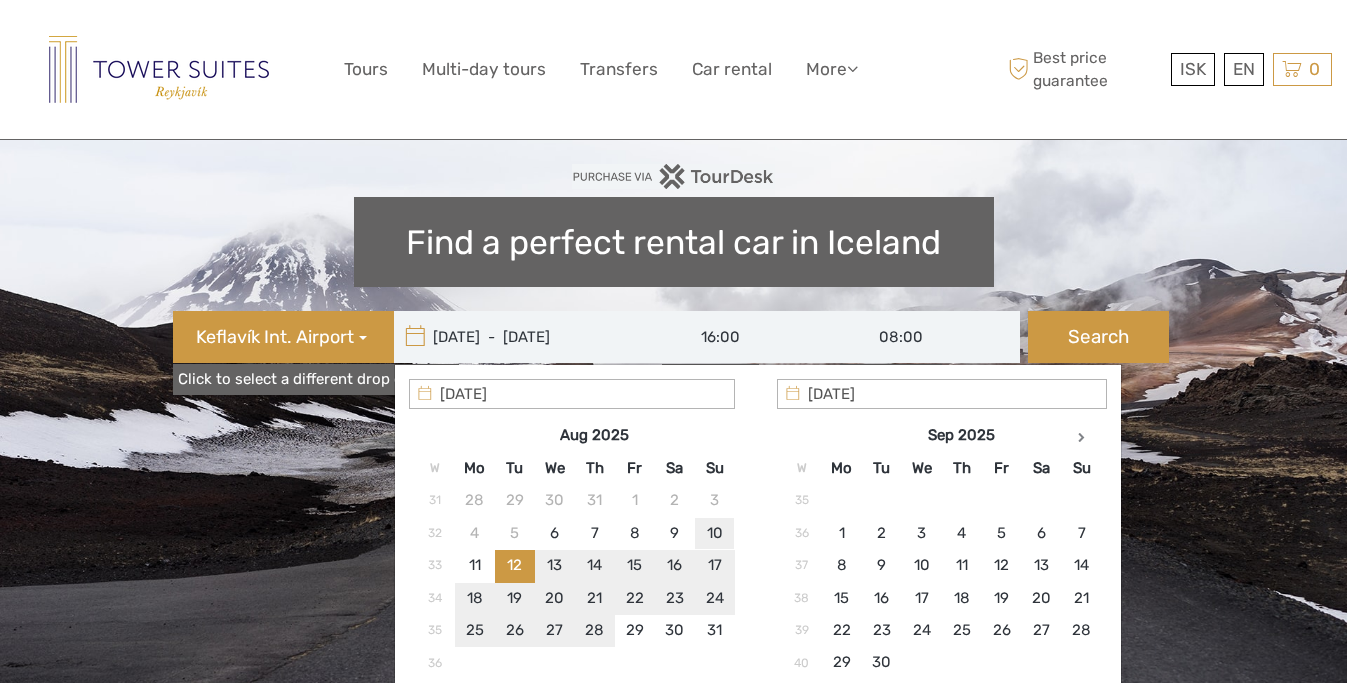 type on "10/08/2025" 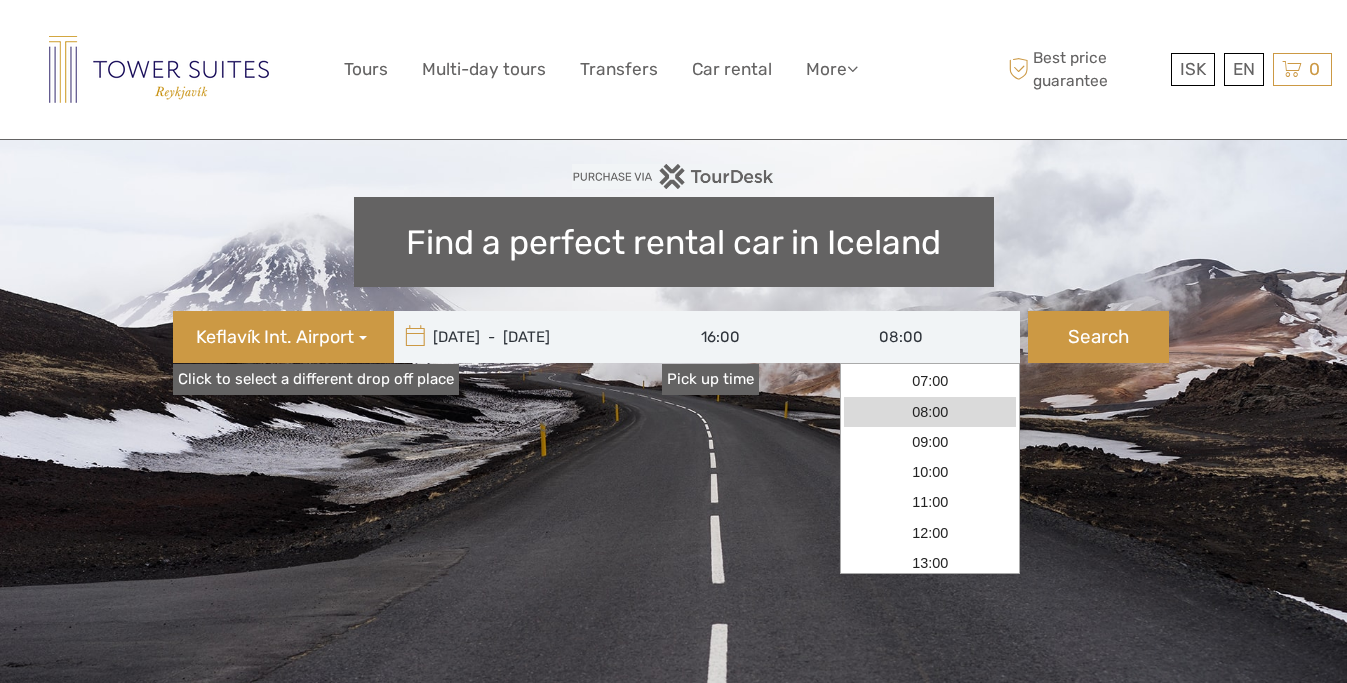 click on "08:00" at bounding box center (930, 337) 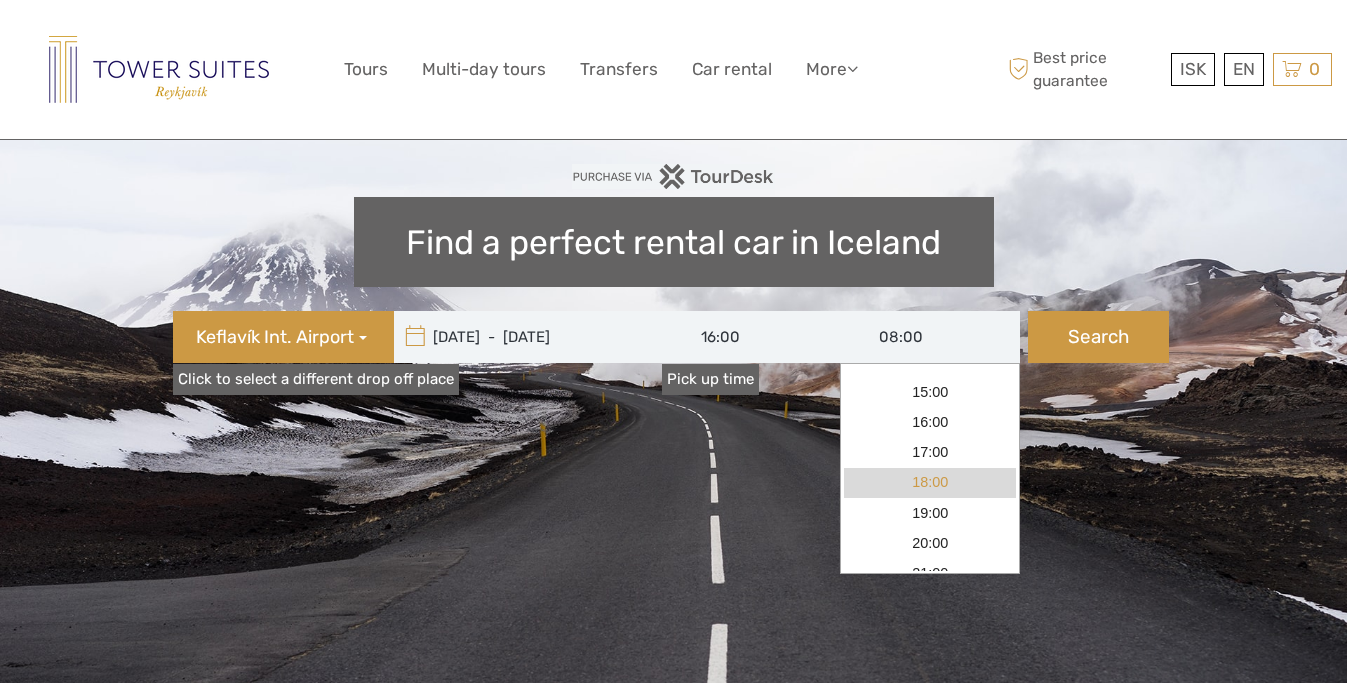 scroll, scrollTop: 213, scrollLeft: 0, axis: vertical 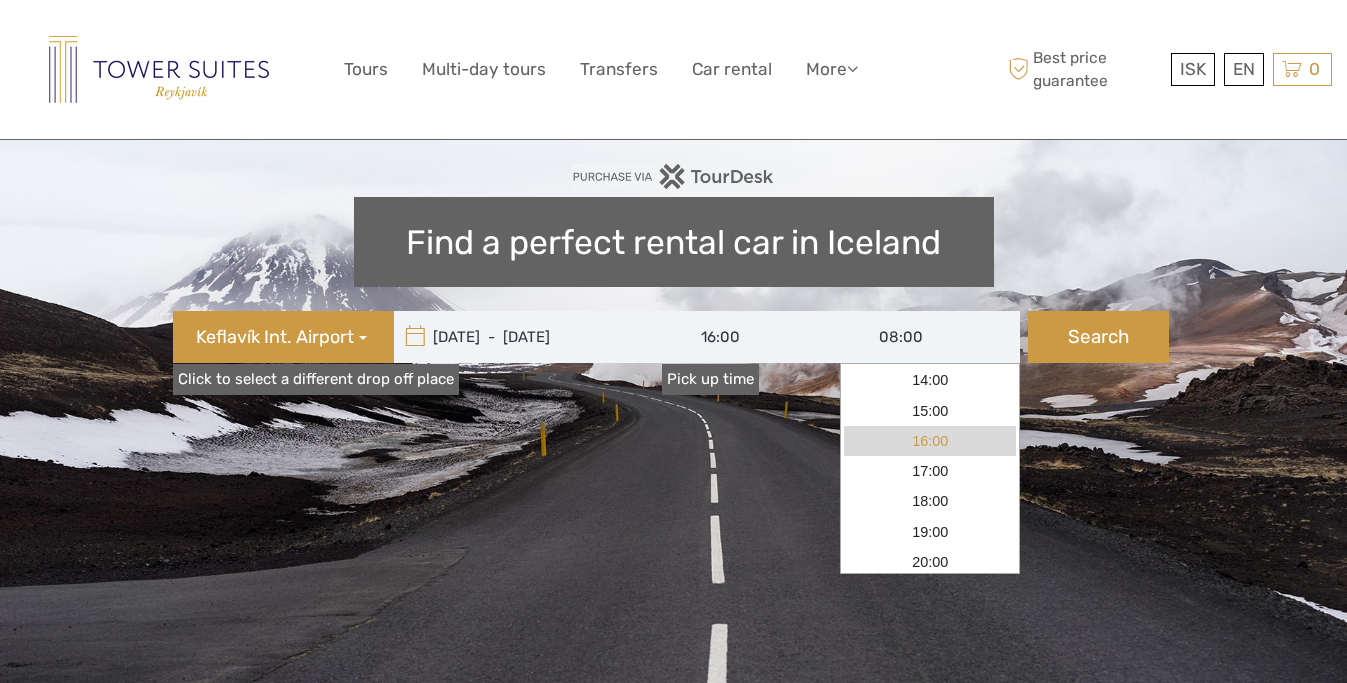 click on "16:00" at bounding box center [930, 441] 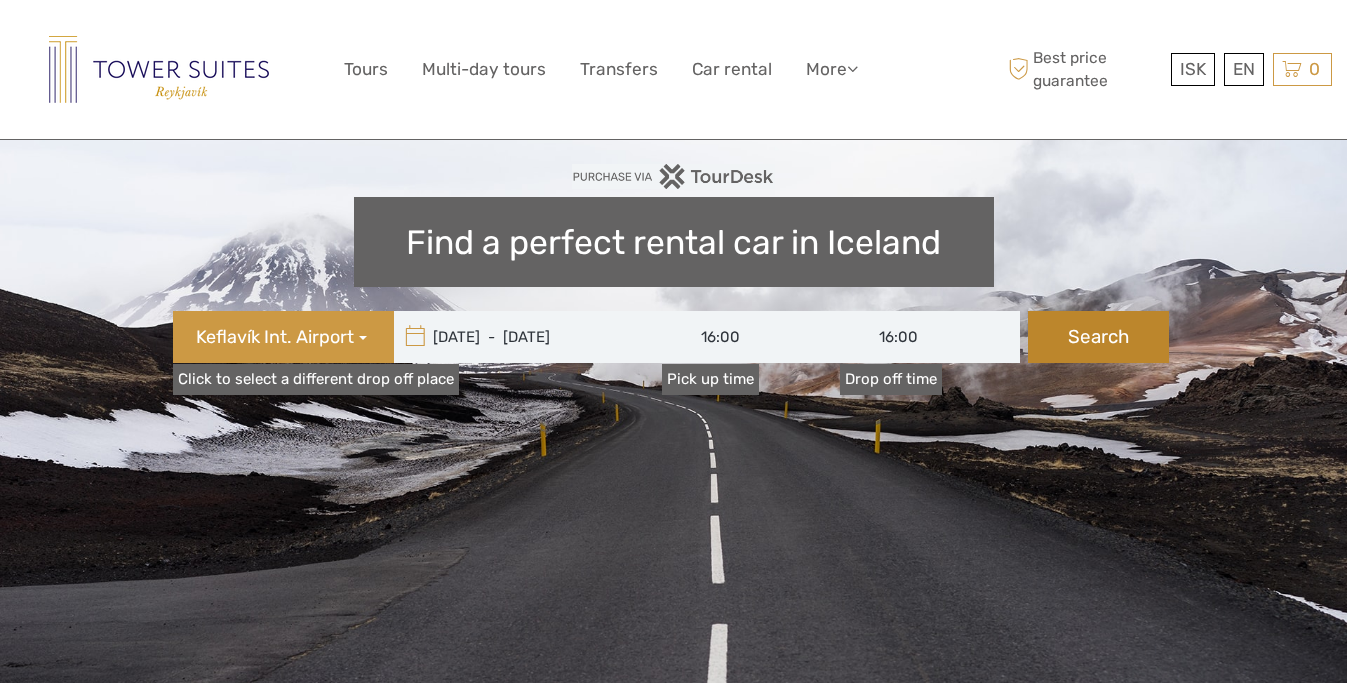 click on "Search" at bounding box center [1098, 337] 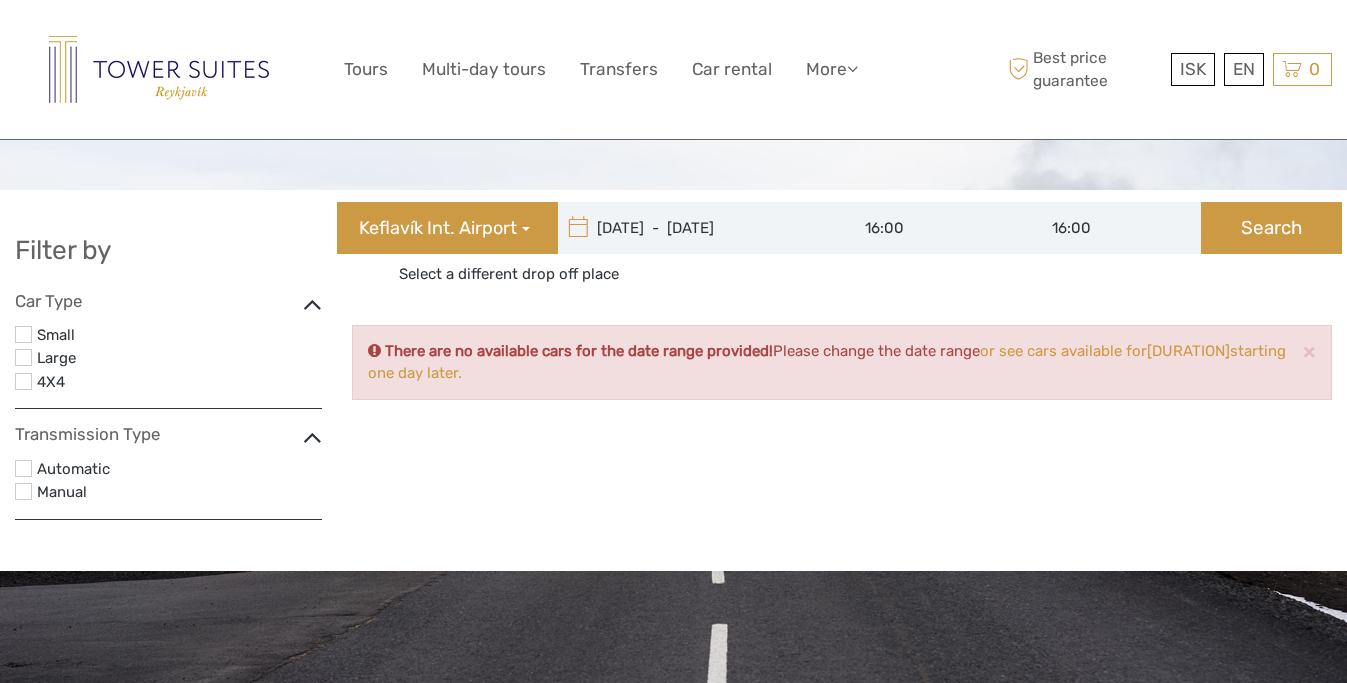 scroll, scrollTop: 0, scrollLeft: 0, axis: both 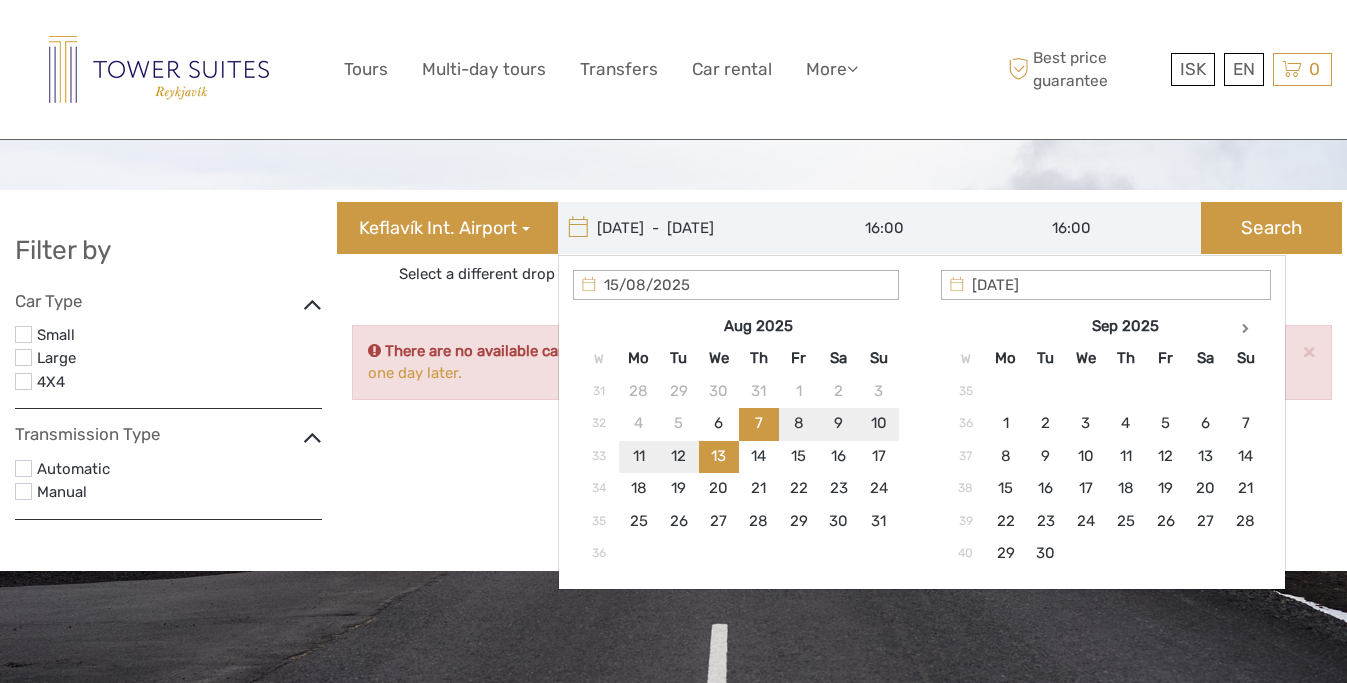 type on "08/08/2025" 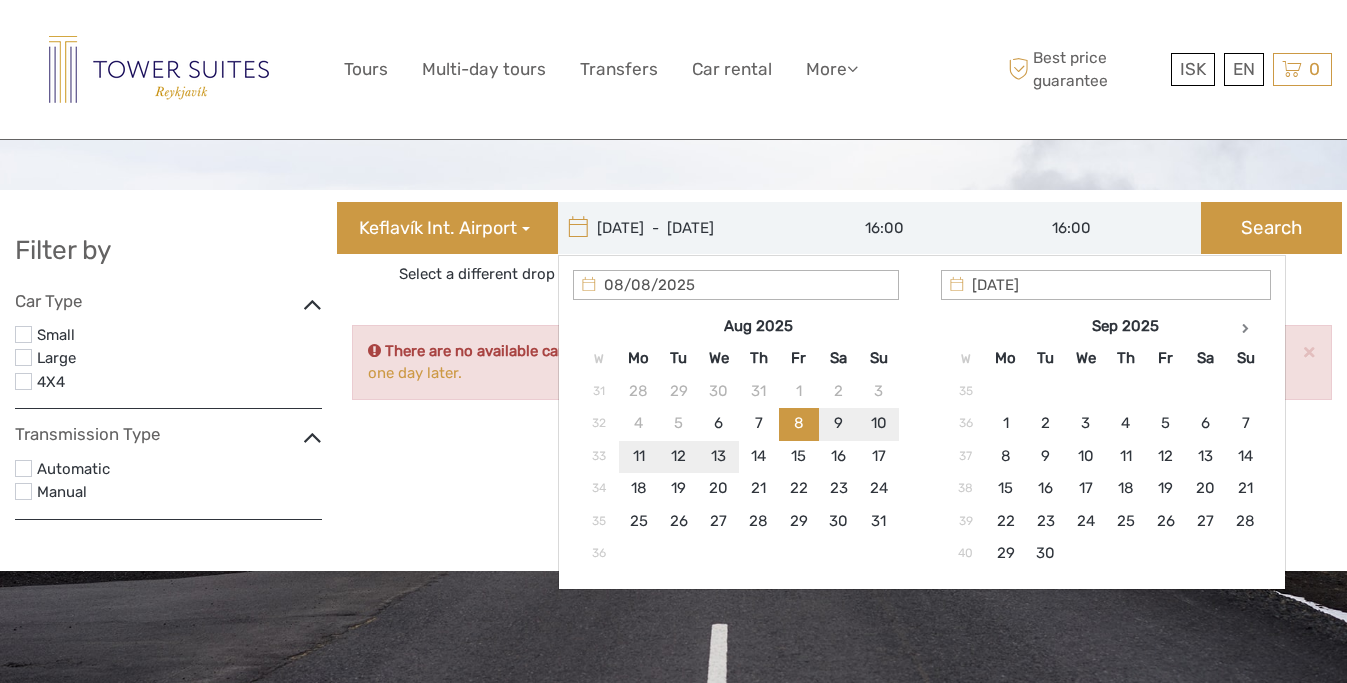 type on "[DATE]" 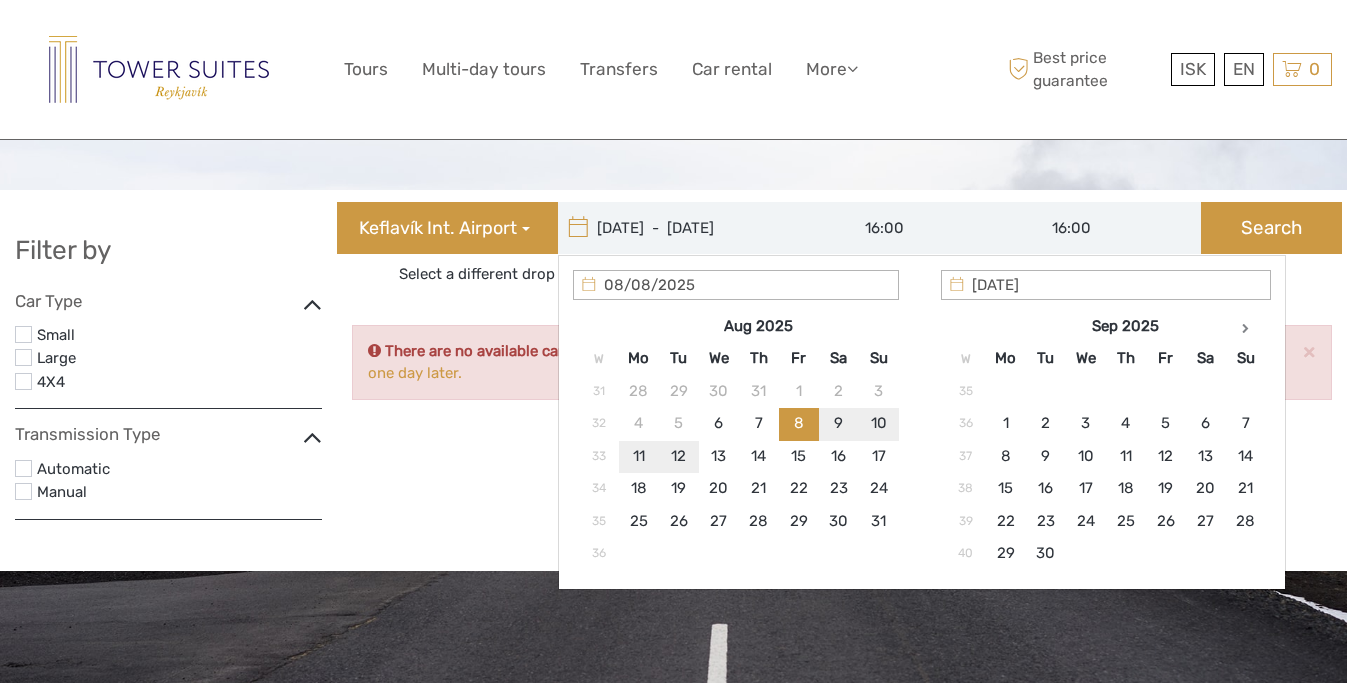 type on "[DATE]  -  [DATE]" 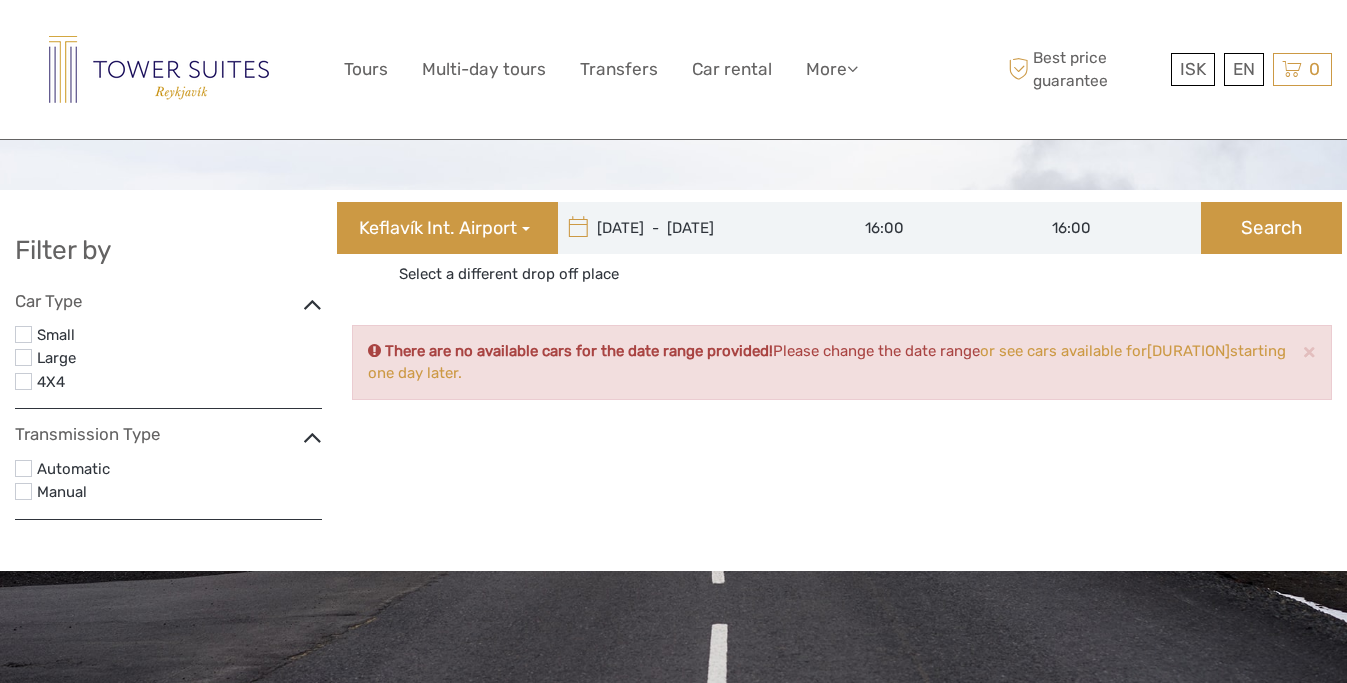 click on "16:00" at bounding box center (920, 228) 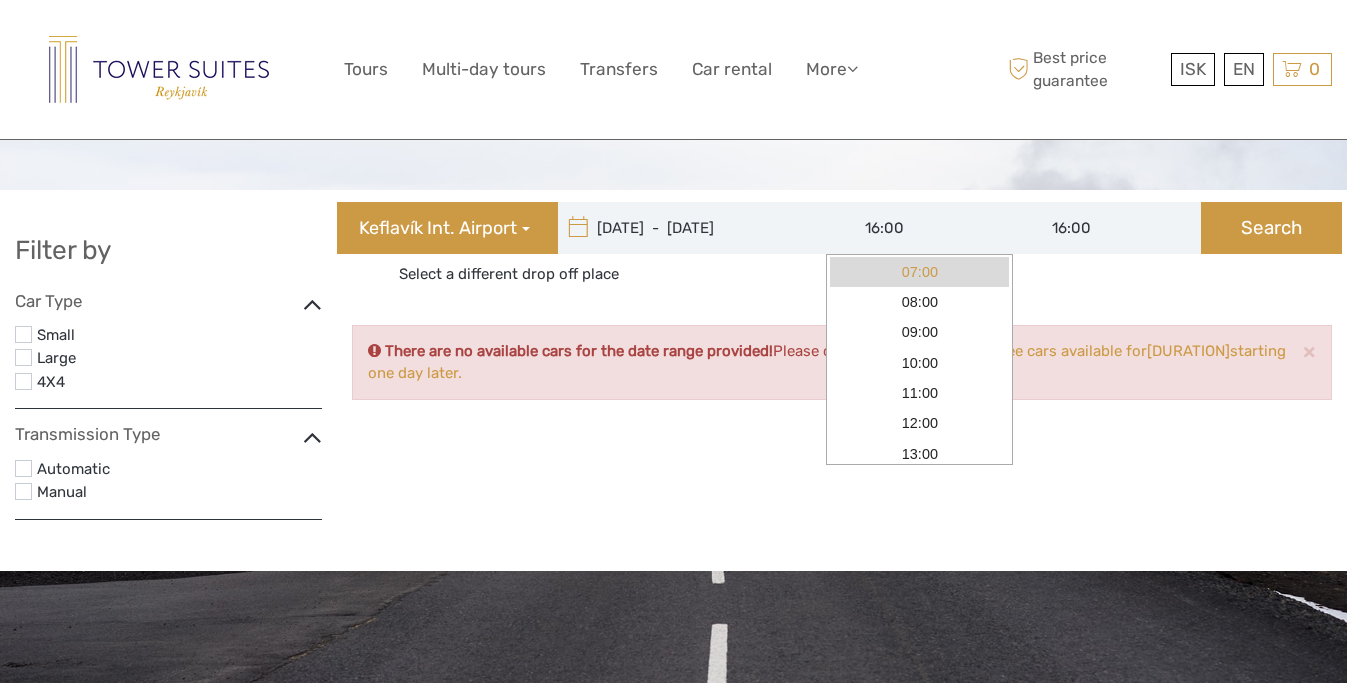 scroll, scrollTop: 0, scrollLeft: 0, axis: both 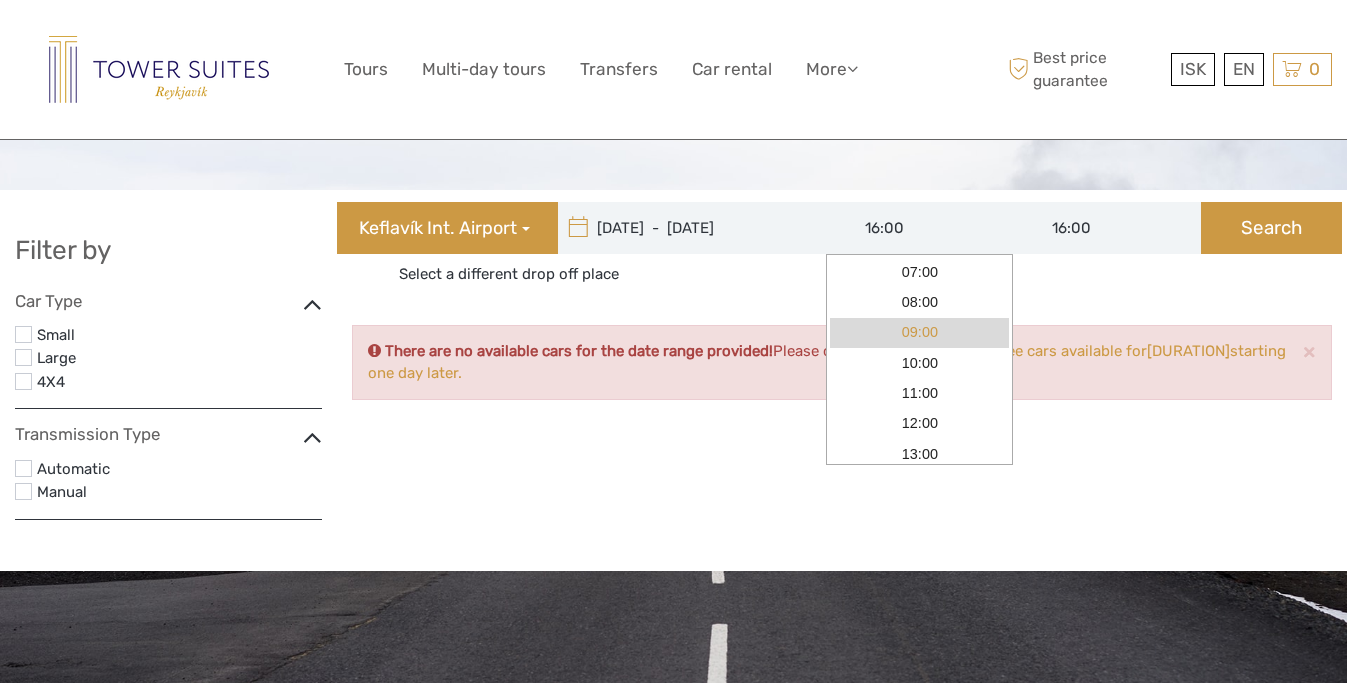 click on "09:00" at bounding box center [919, 333] 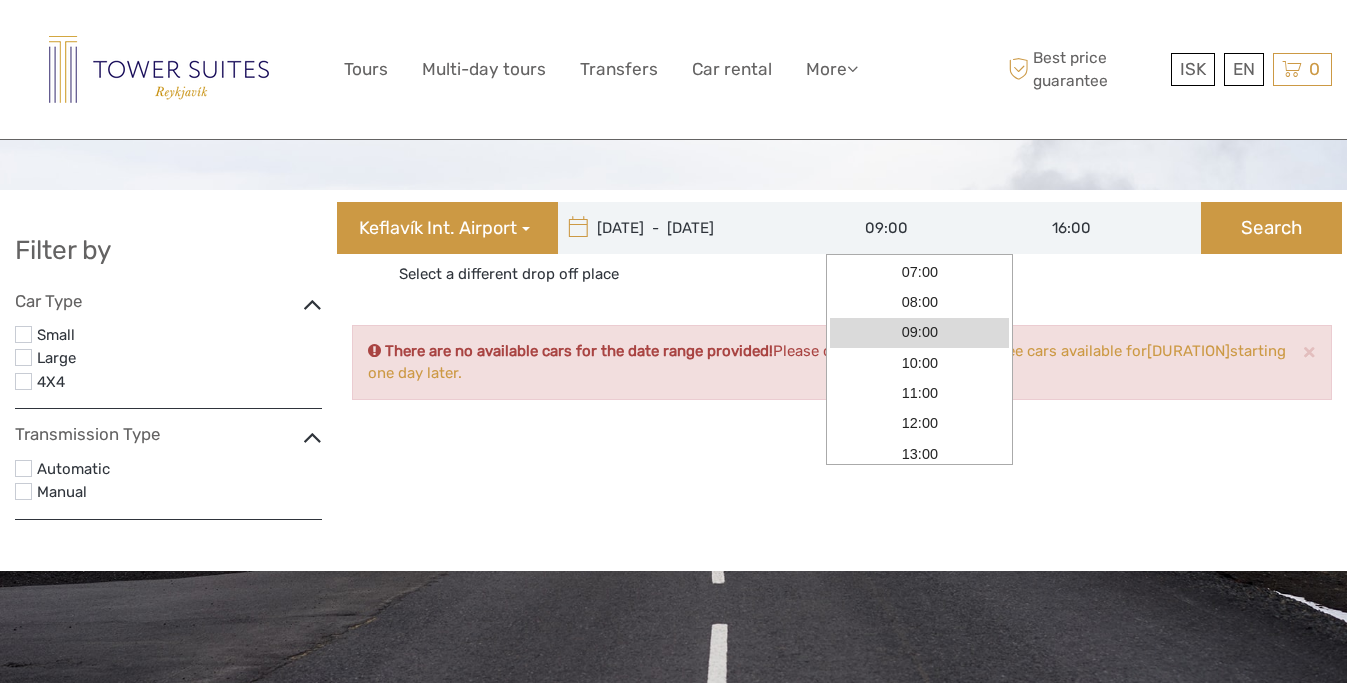 click on "09:00" at bounding box center [920, 228] 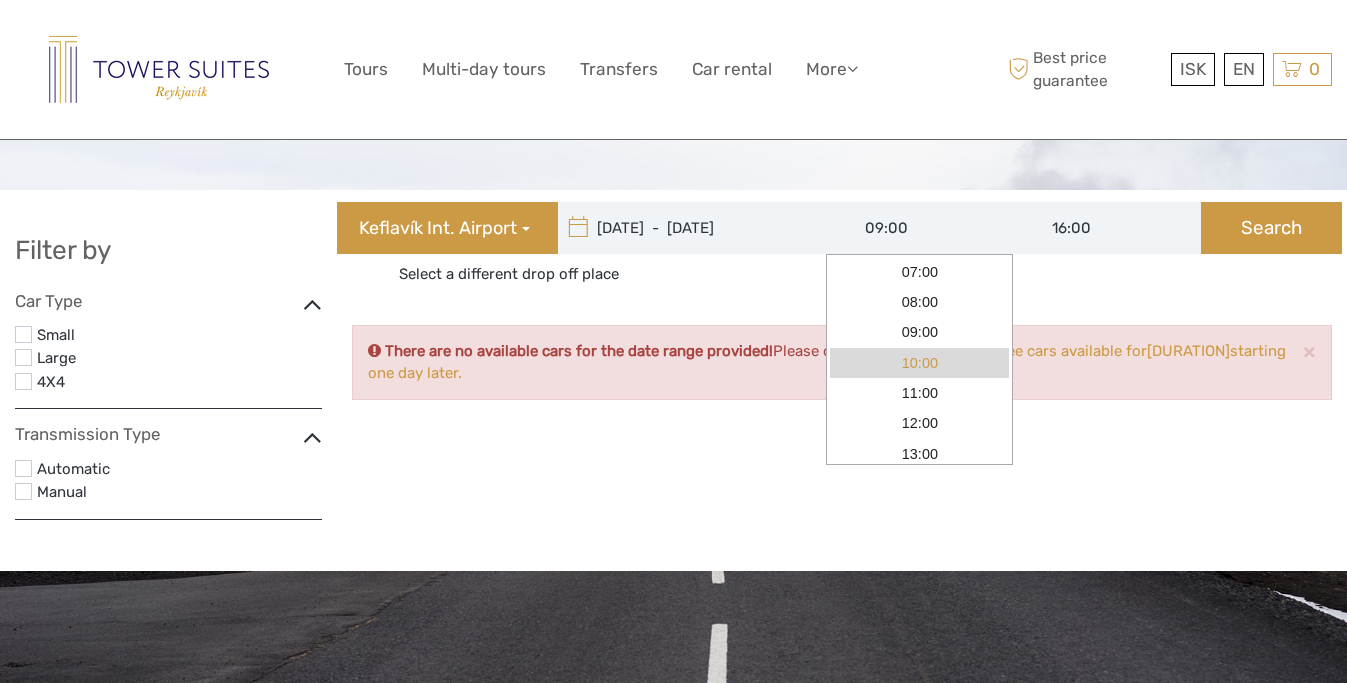 click on "10:00" at bounding box center (919, 363) 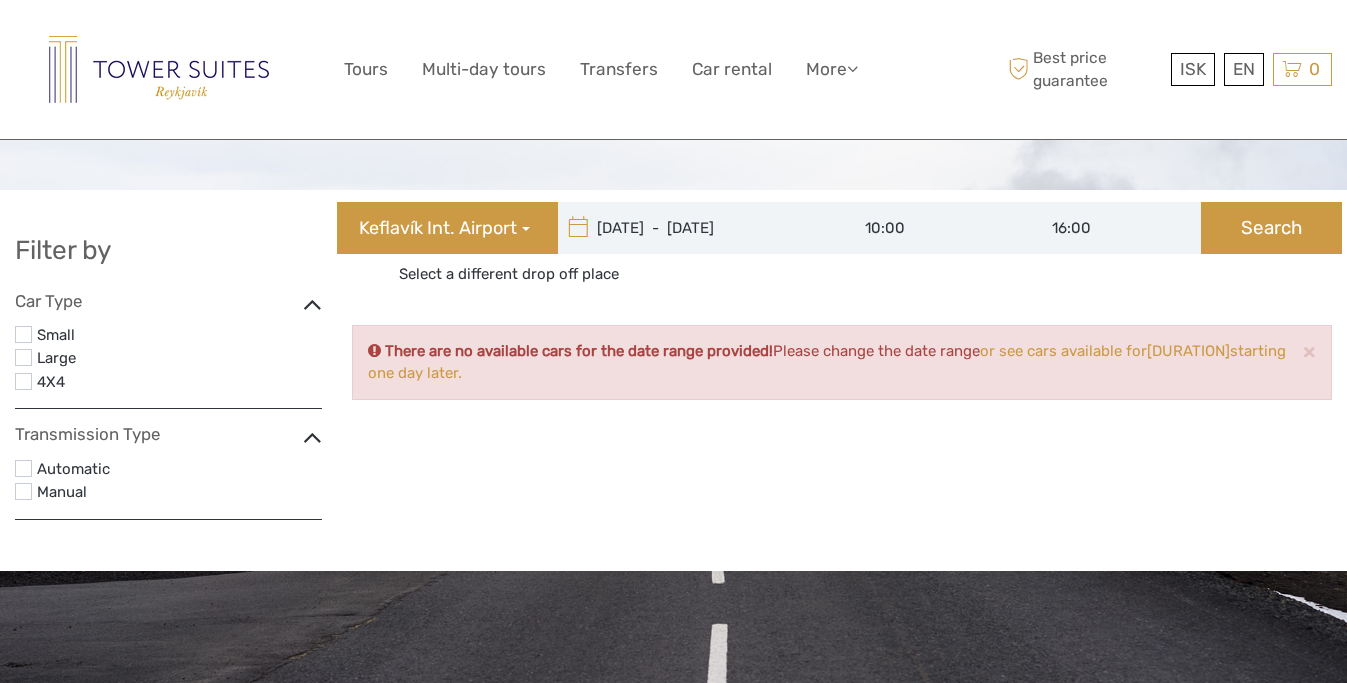 click on "16:00" at bounding box center (1107, 228) 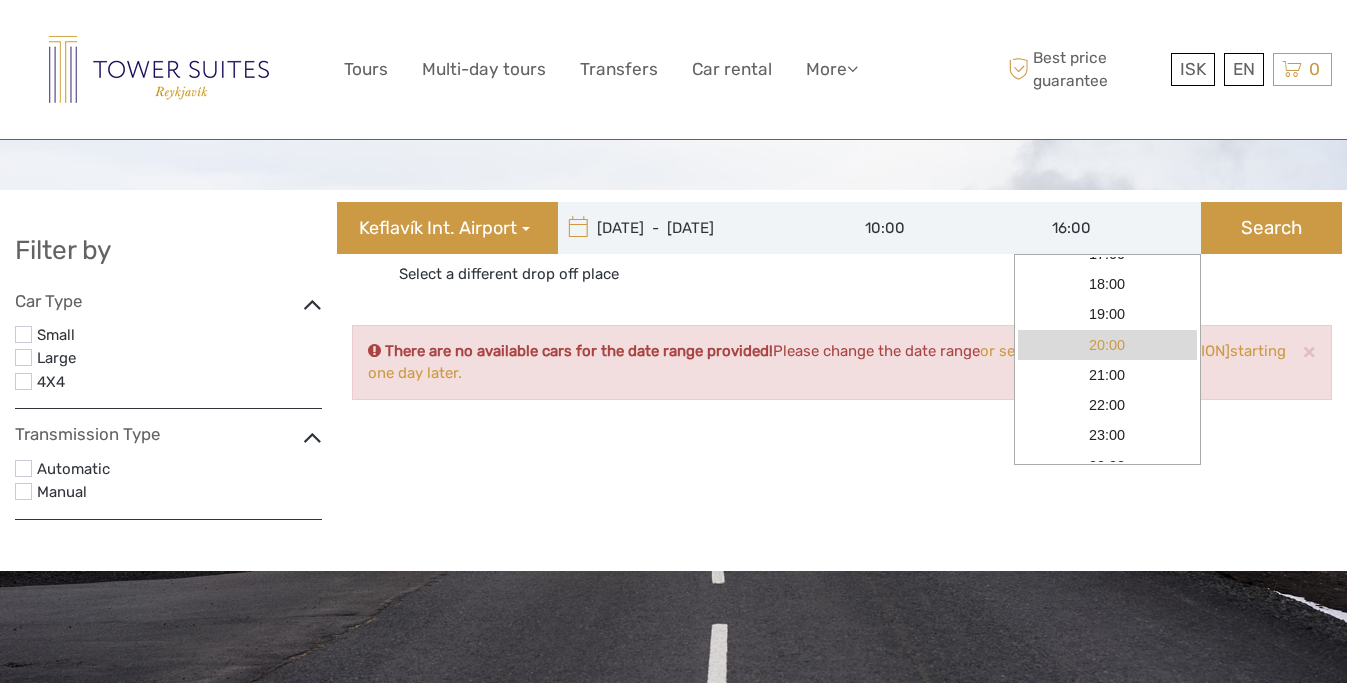 scroll, scrollTop: 339, scrollLeft: 0, axis: vertical 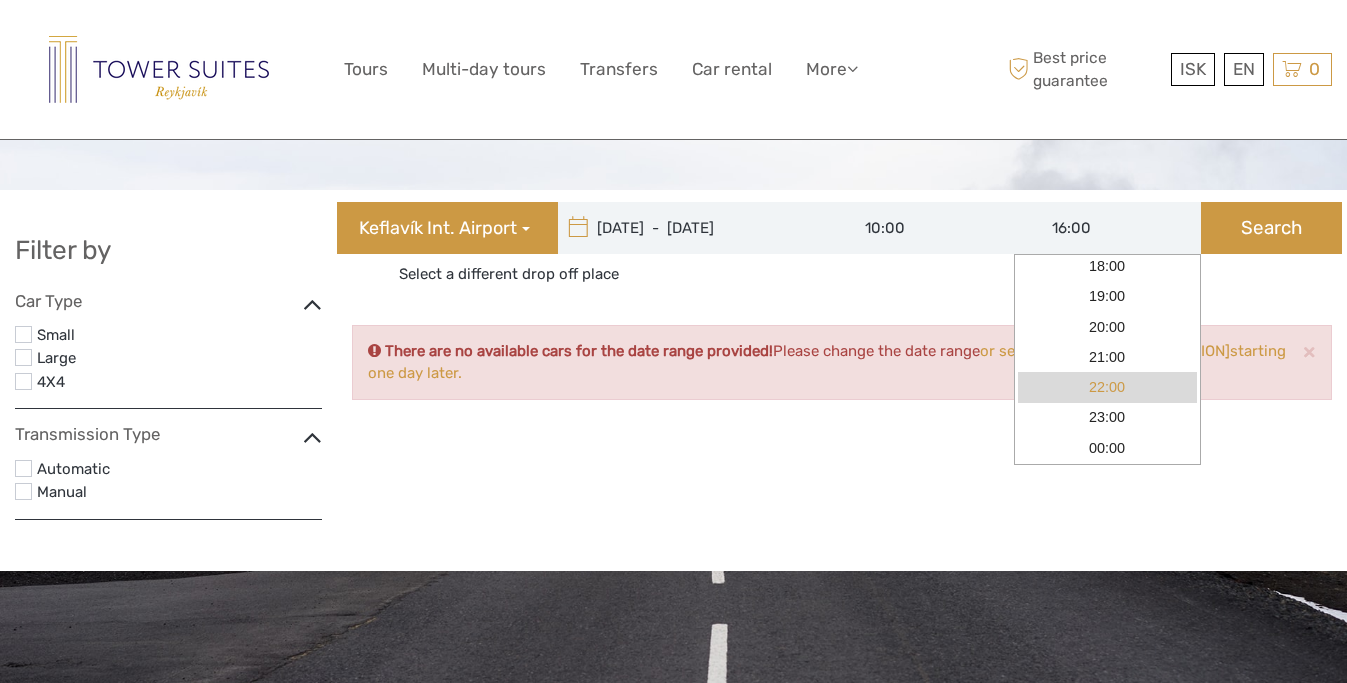 click on "22:00" at bounding box center (1107, 387) 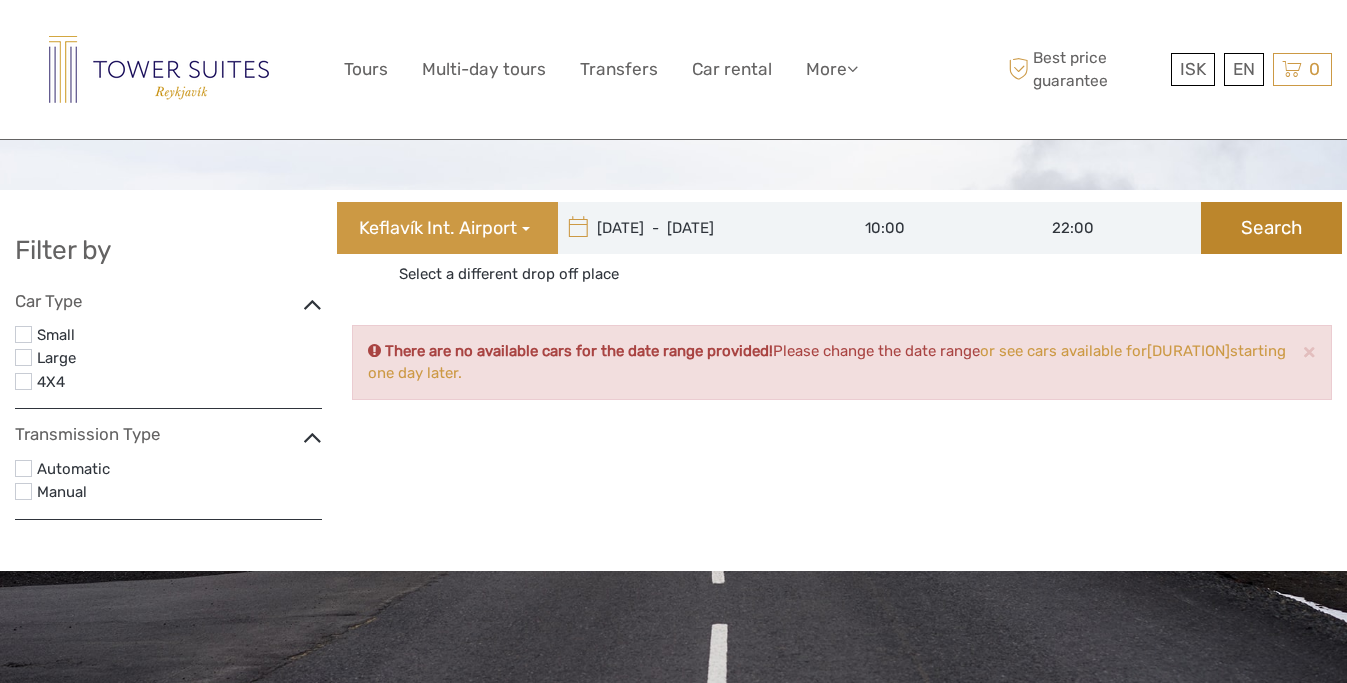 click on "Search" at bounding box center [1271, 228] 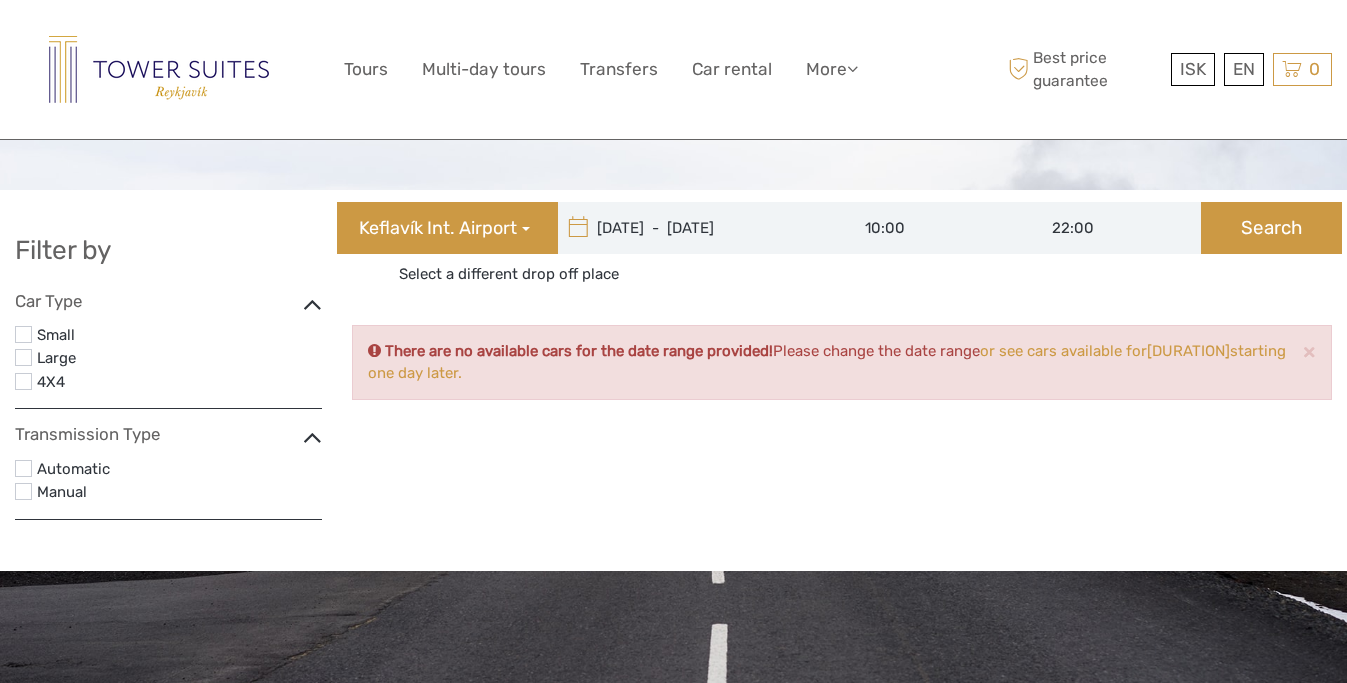 click on "22:00" at bounding box center (1107, 228) 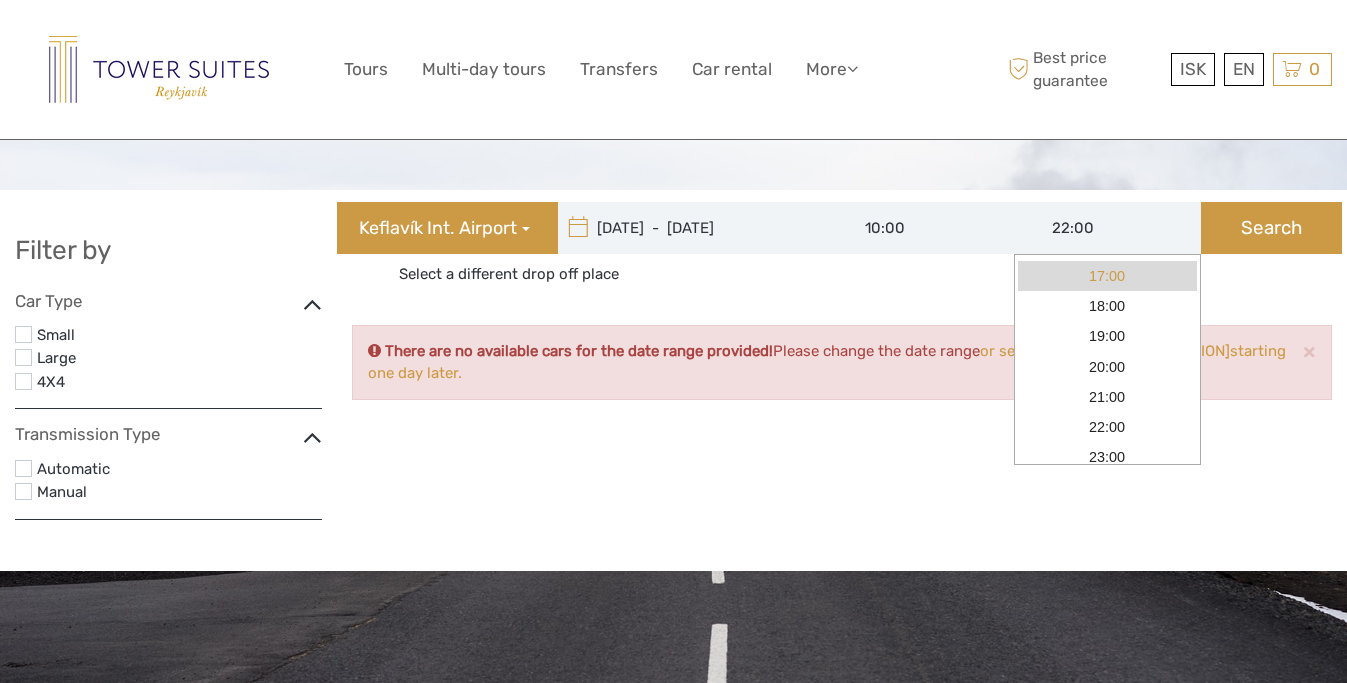 scroll, scrollTop: 281, scrollLeft: 0, axis: vertical 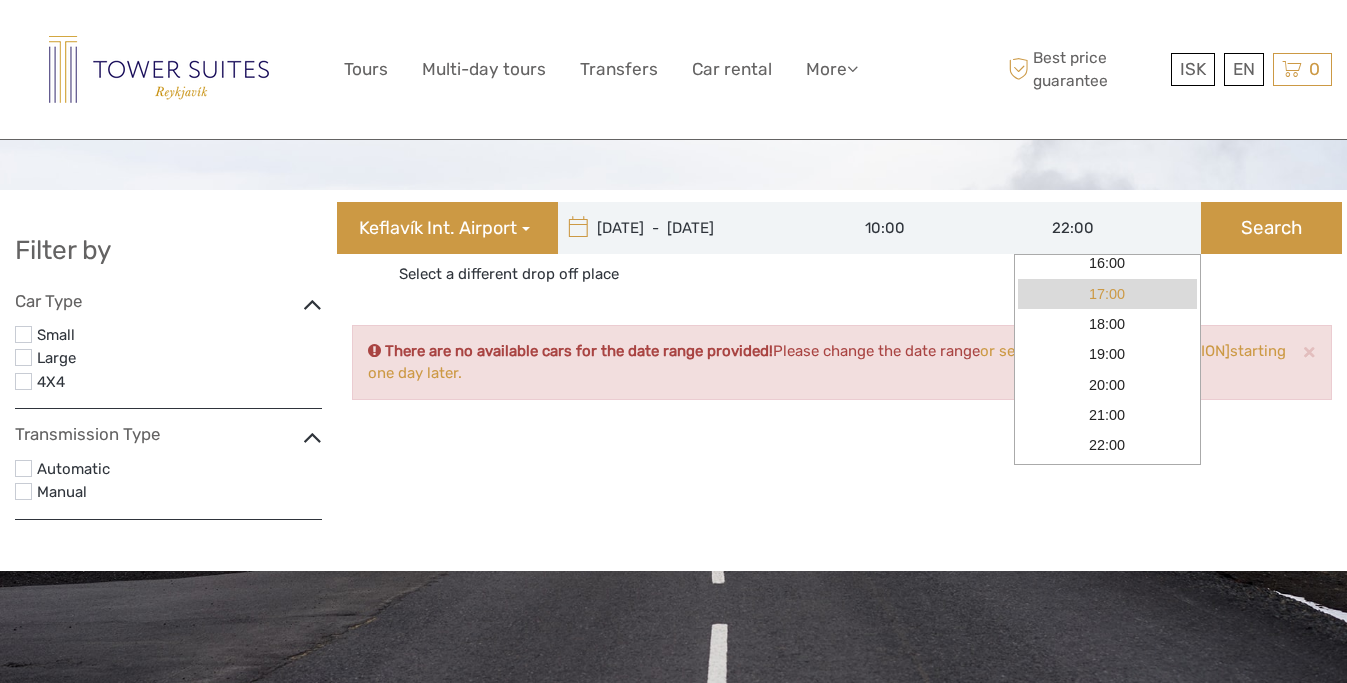 click on "17:00" at bounding box center [1107, 294] 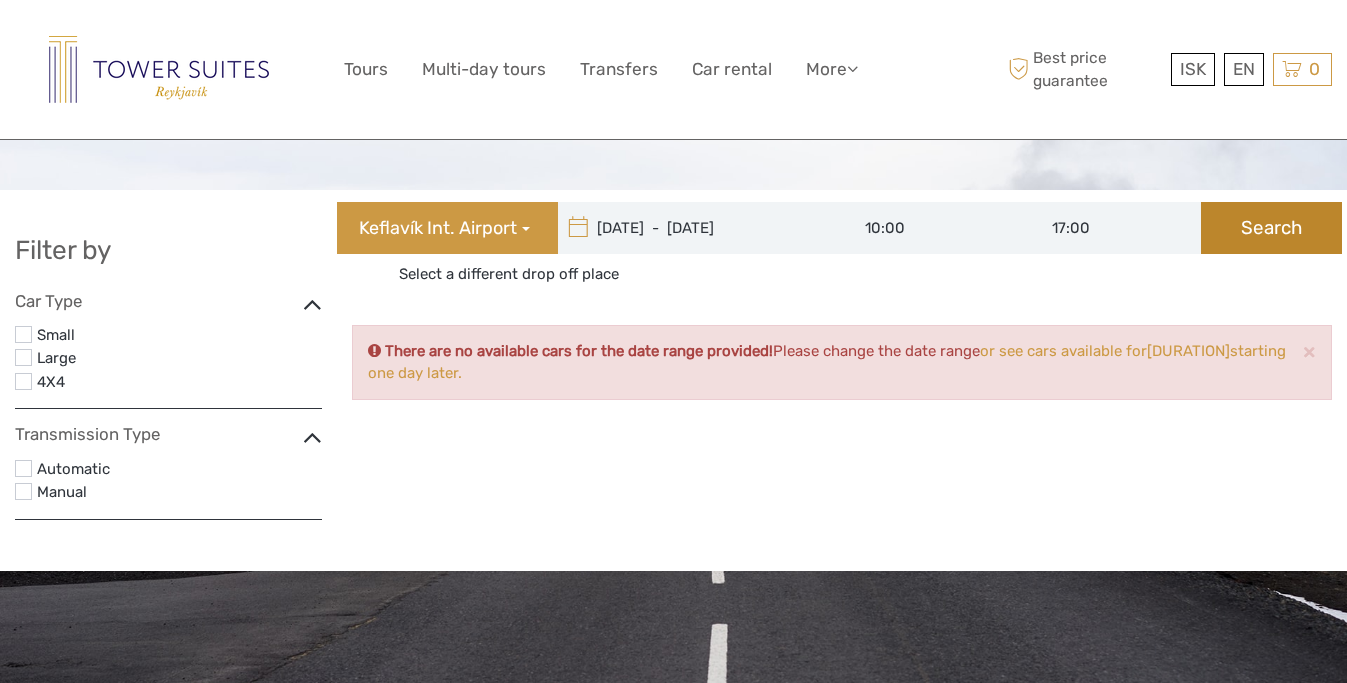 click on "Search" at bounding box center [1271, 228] 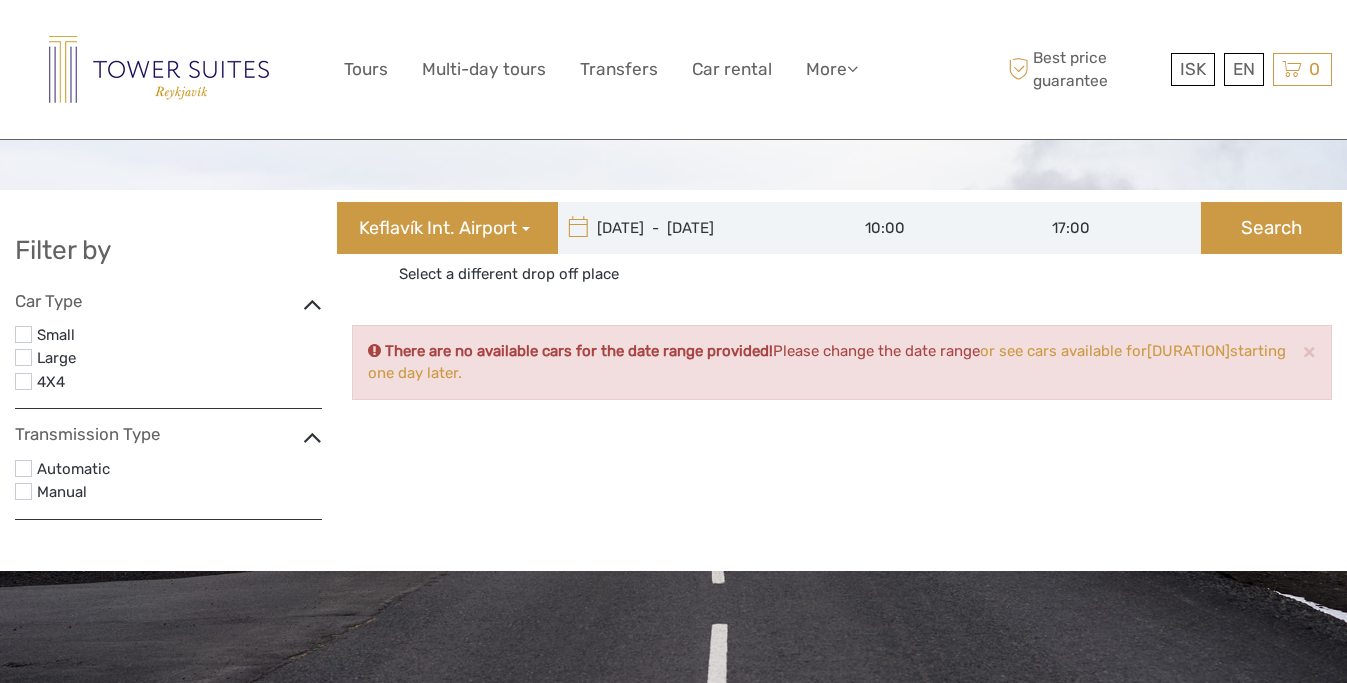 click at bounding box center [578, 228] 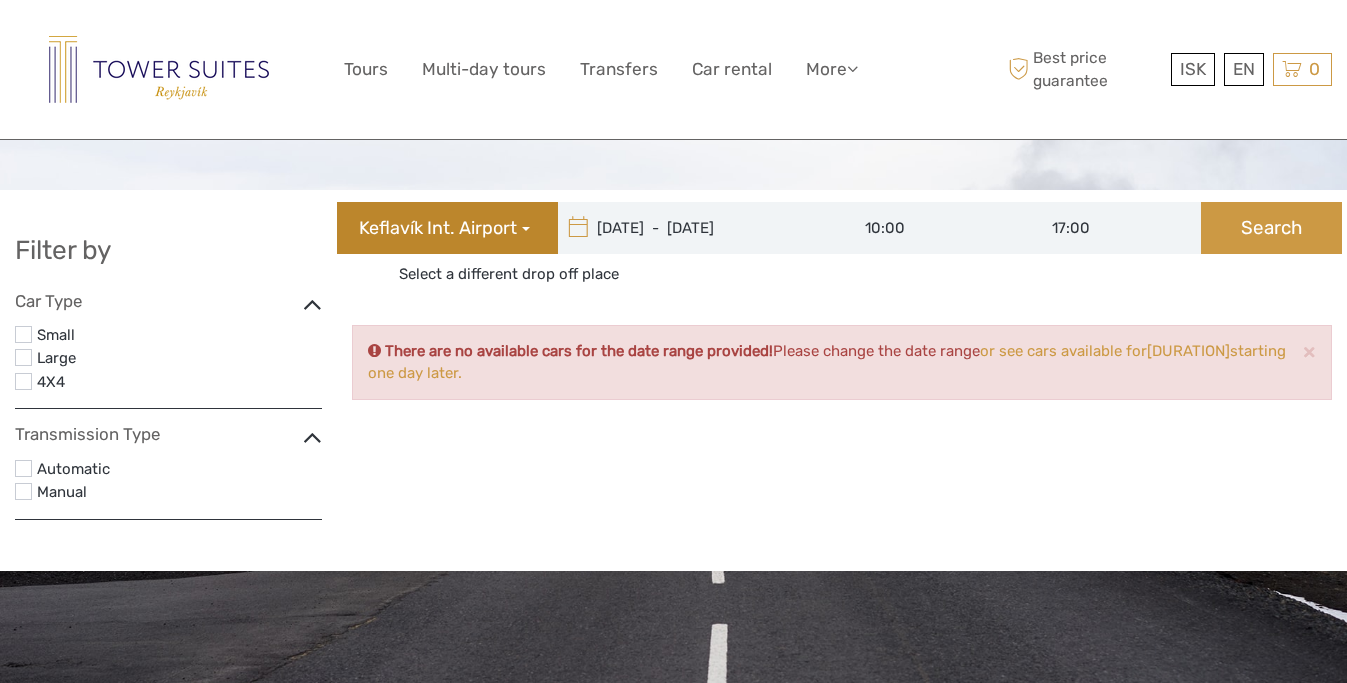 click on "Keflavík Int. Airport" at bounding box center (438, 229) 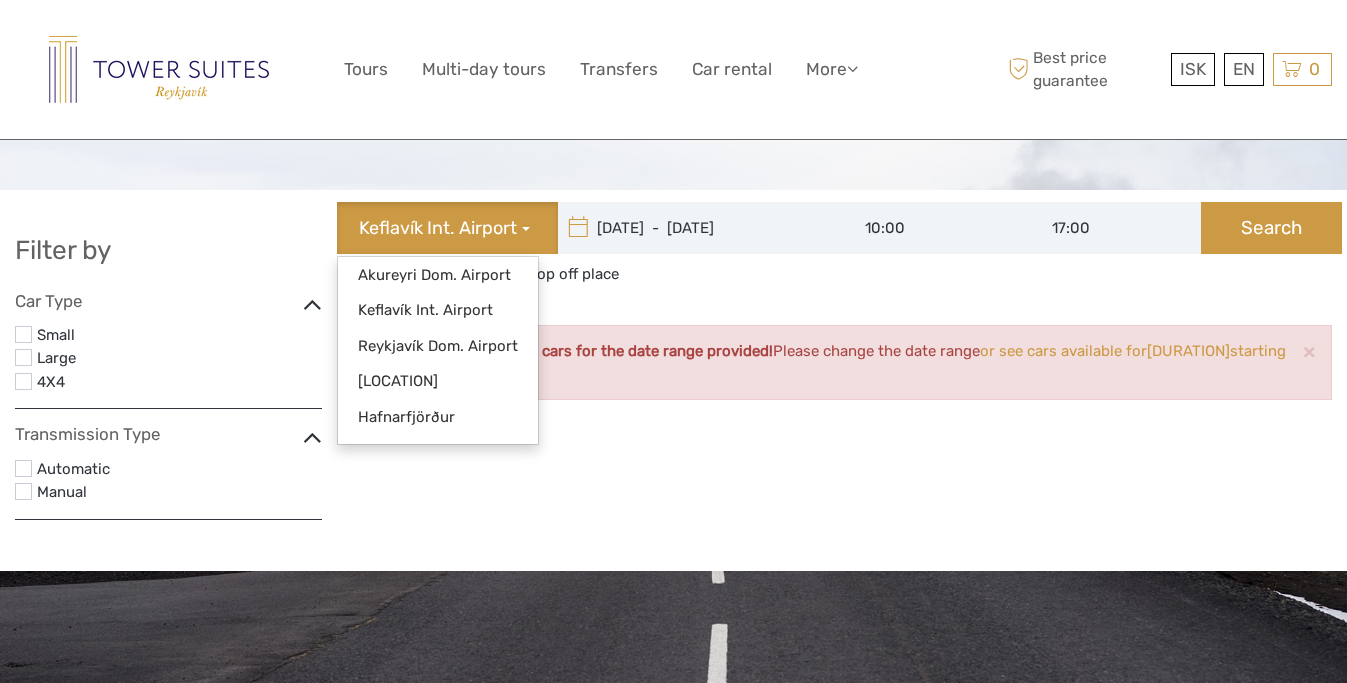 click on "Keflavík Int. Airport
Akureyri Dom. Airport
Keflavík Int. Airport
Reykjavík Dom. Airport
Reykjavík Downtown (Flugvallarvegur 5)
Hafnarfjörður
08/08/2025  -  12/08/2025
10:00
17:00
Search
Select a different drop off place
×
There are no available cars for the date range provided!   Please change the date range  or see cars available for  five days  starting one day later." at bounding box center [842, 308] 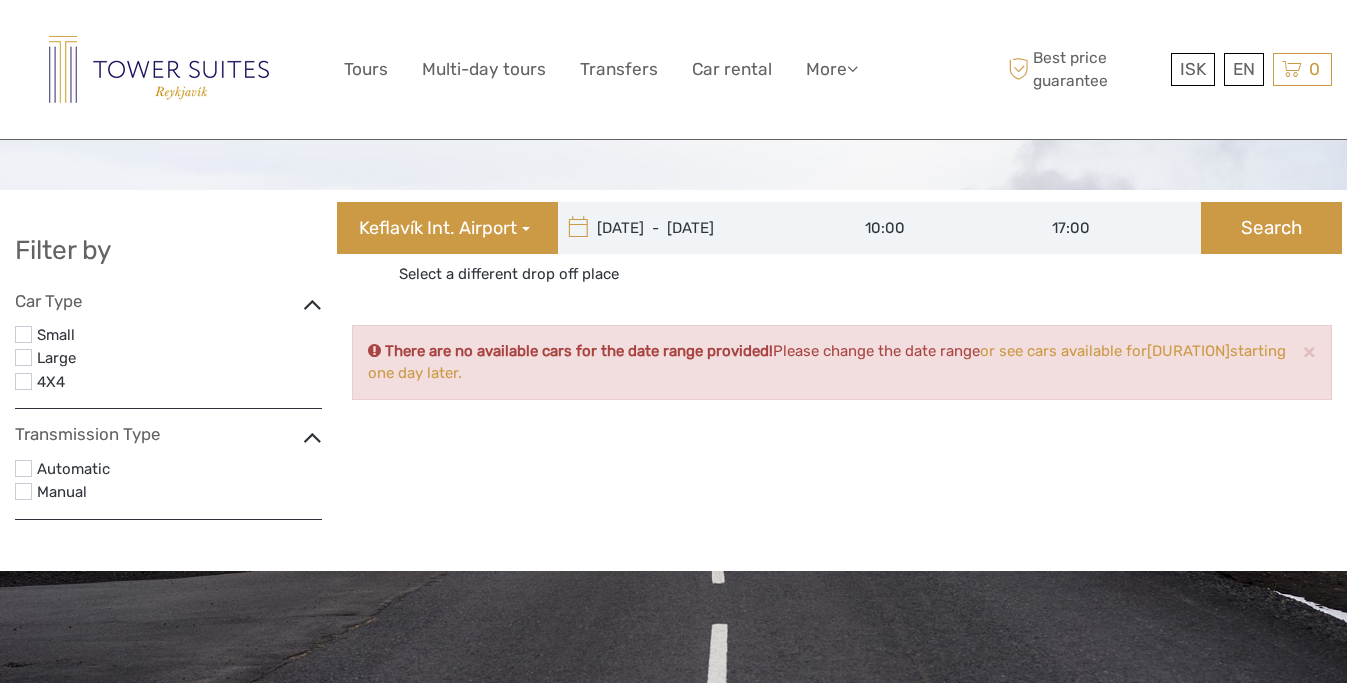 click on "[DATE]  -  [DATE]" at bounding box center (693, 228) 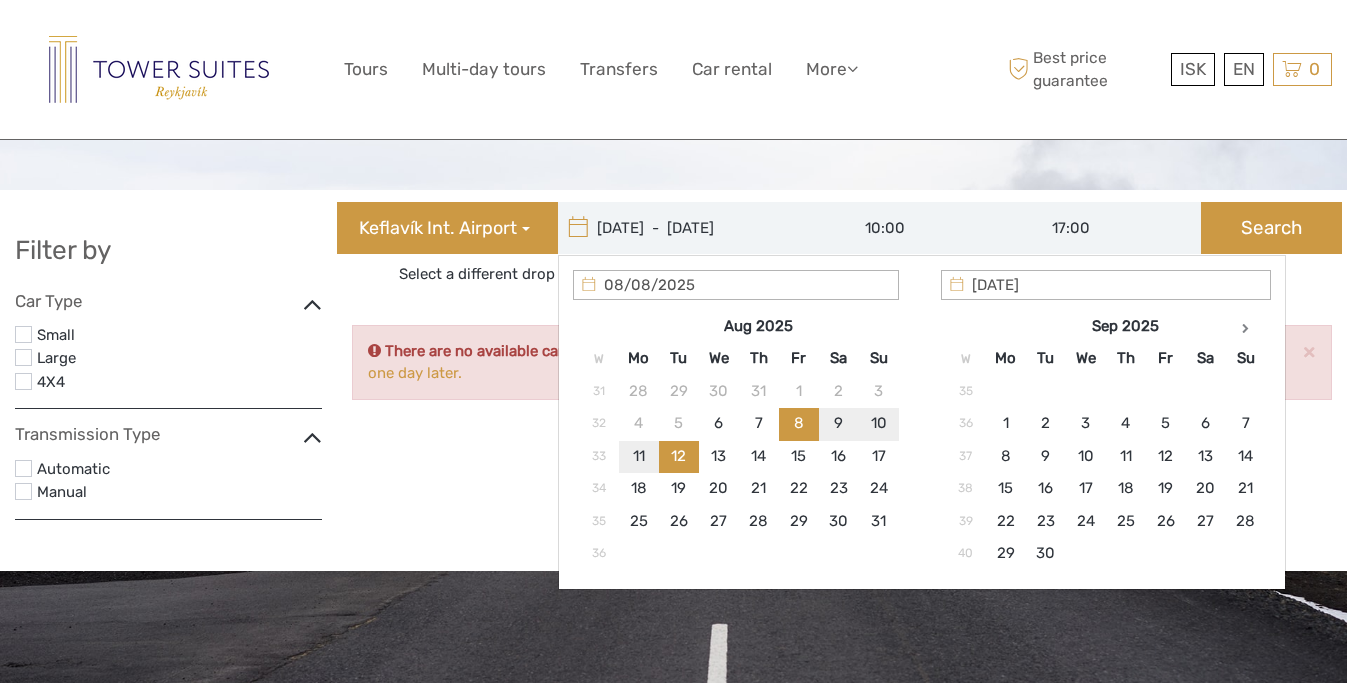 type on "[DATE]" 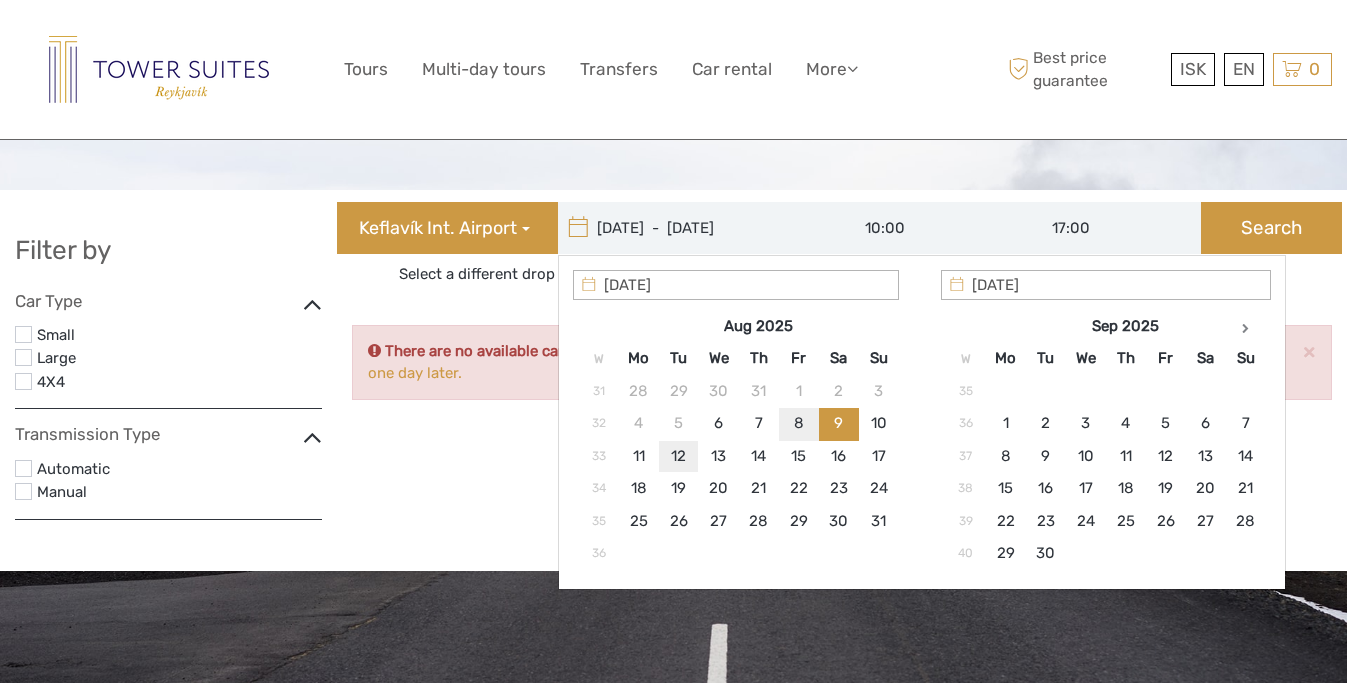 type on "[DATE]" 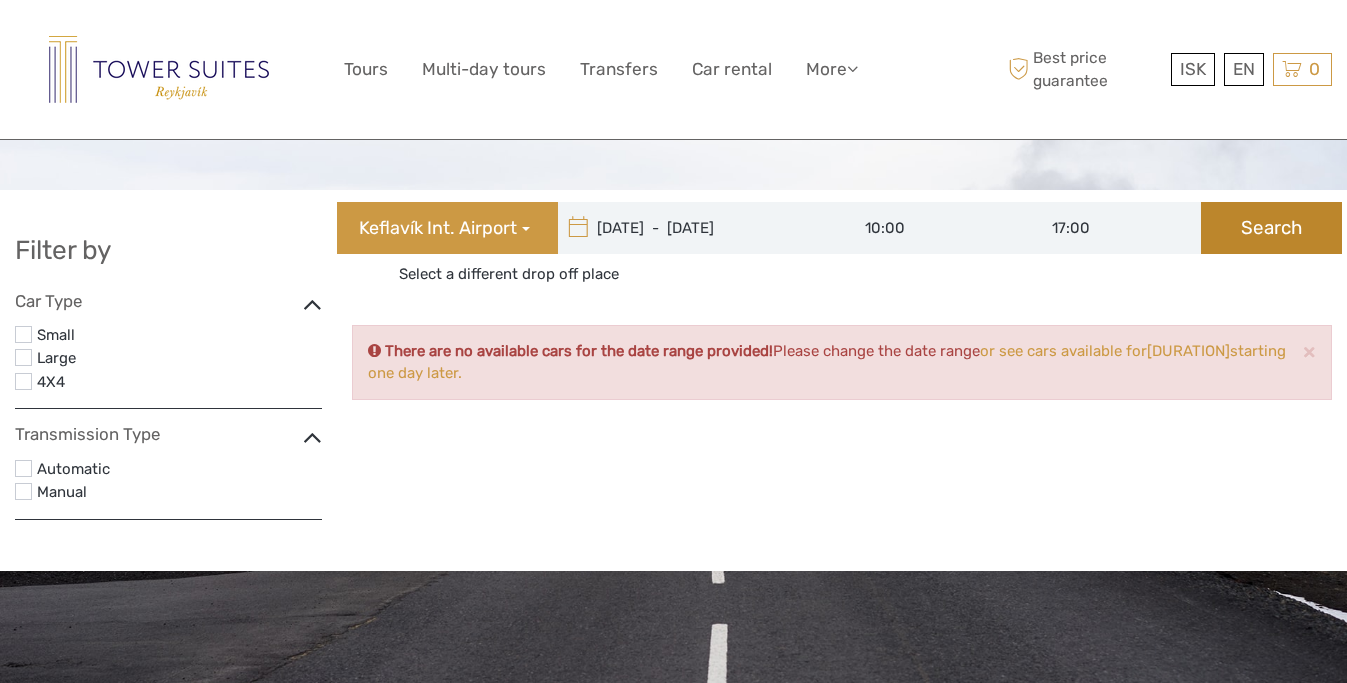 click on "Search" at bounding box center [1271, 228] 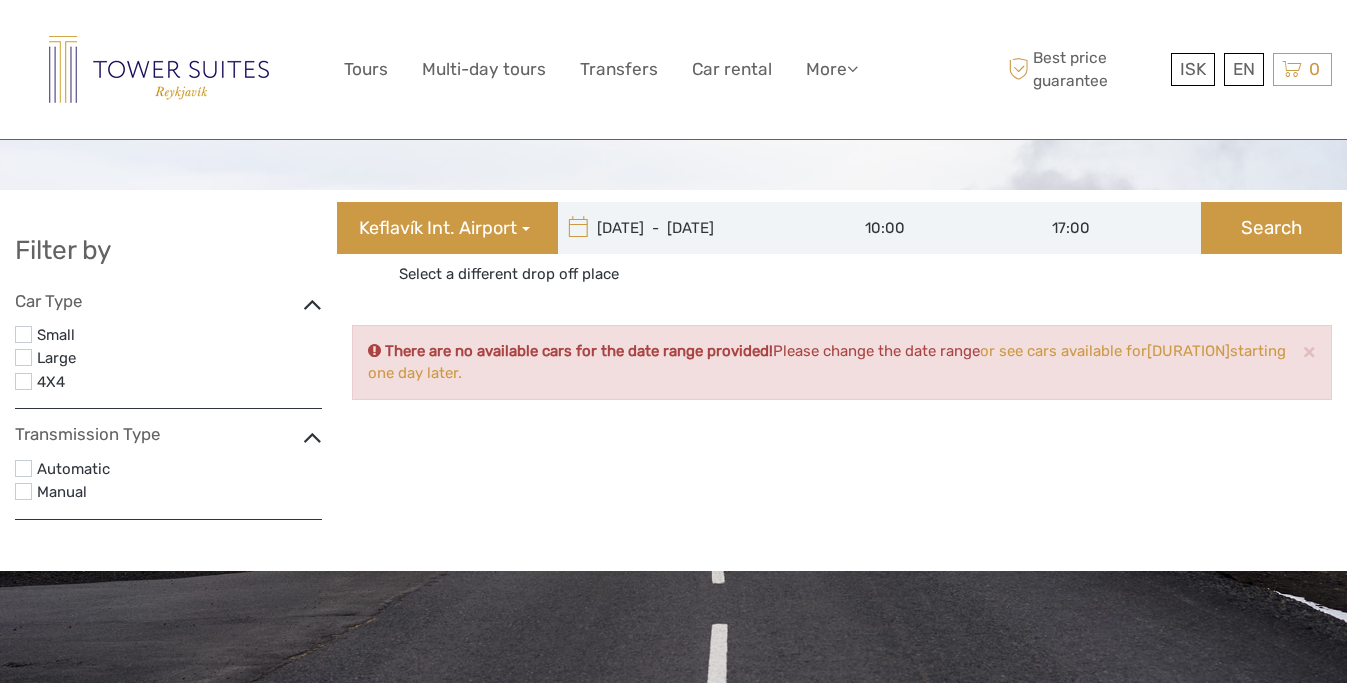 click on "or see cars available for  four days  starting one day later." at bounding box center [827, 361] 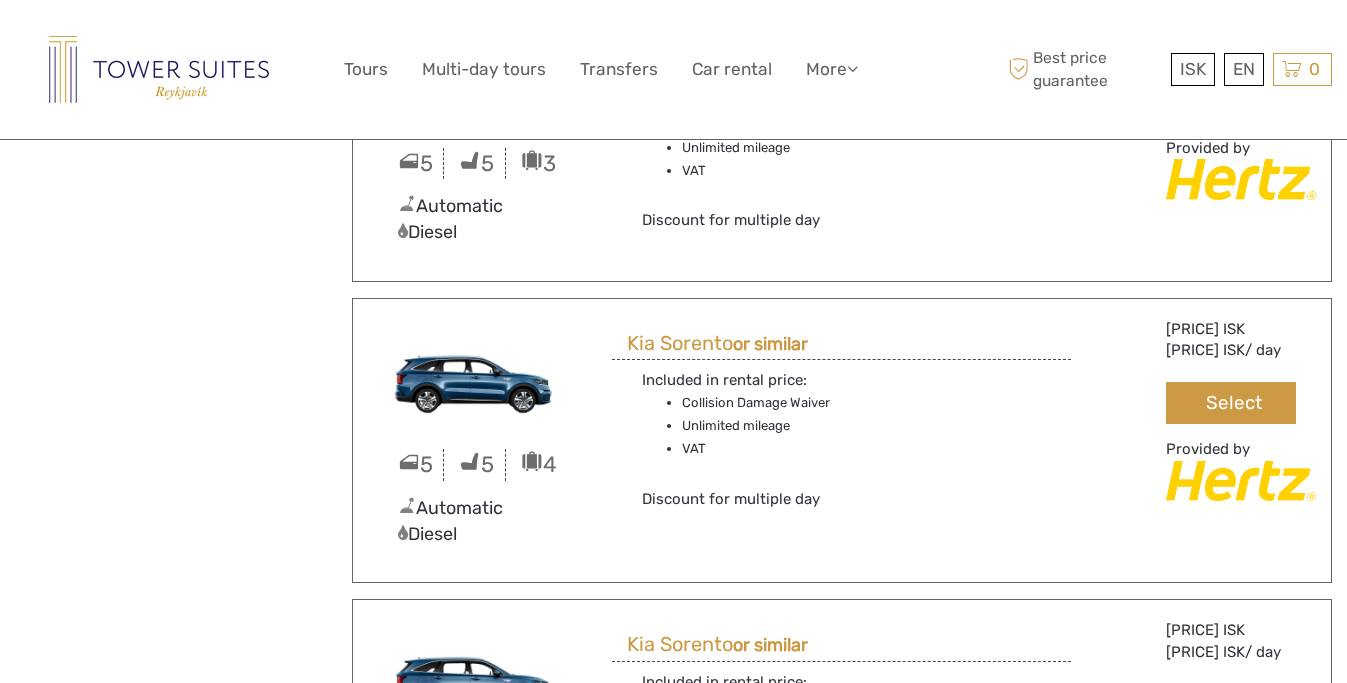 scroll, scrollTop: 6026, scrollLeft: 0, axis: vertical 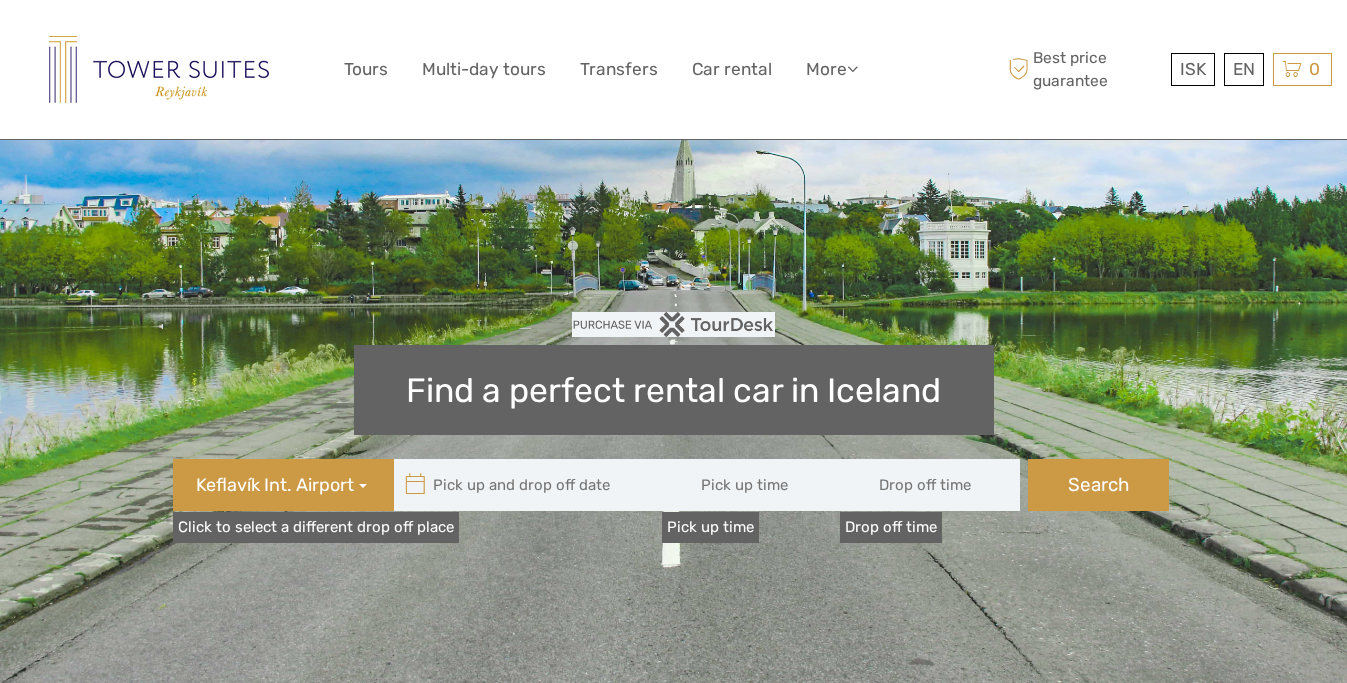 type 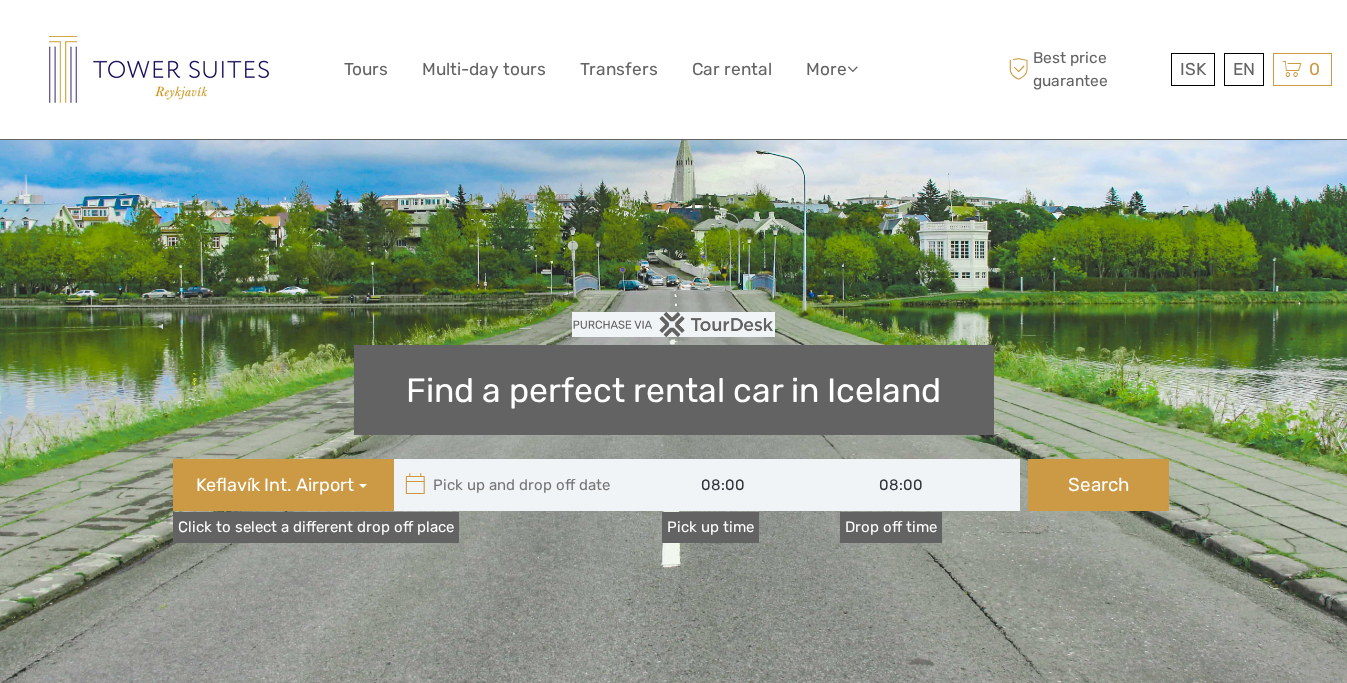 scroll, scrollTop: 0, scrollLeft: 0, axis: both 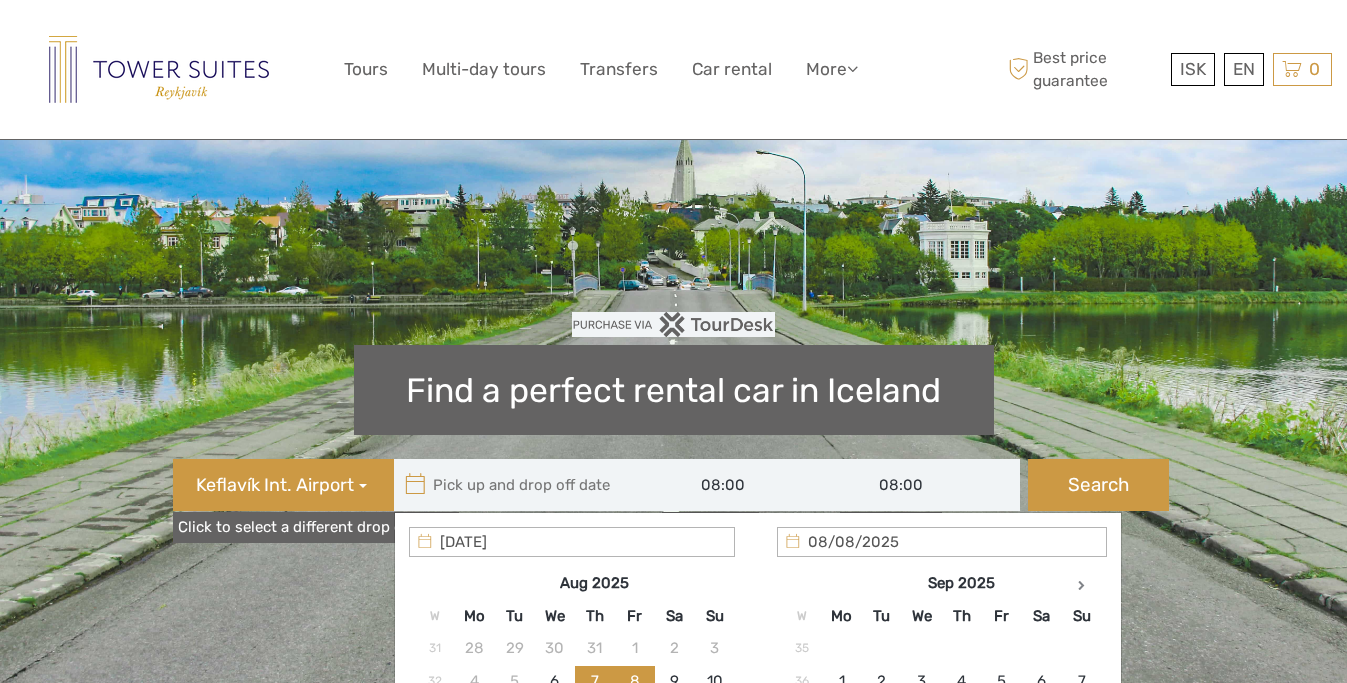 click at bounding box center [529, 485] 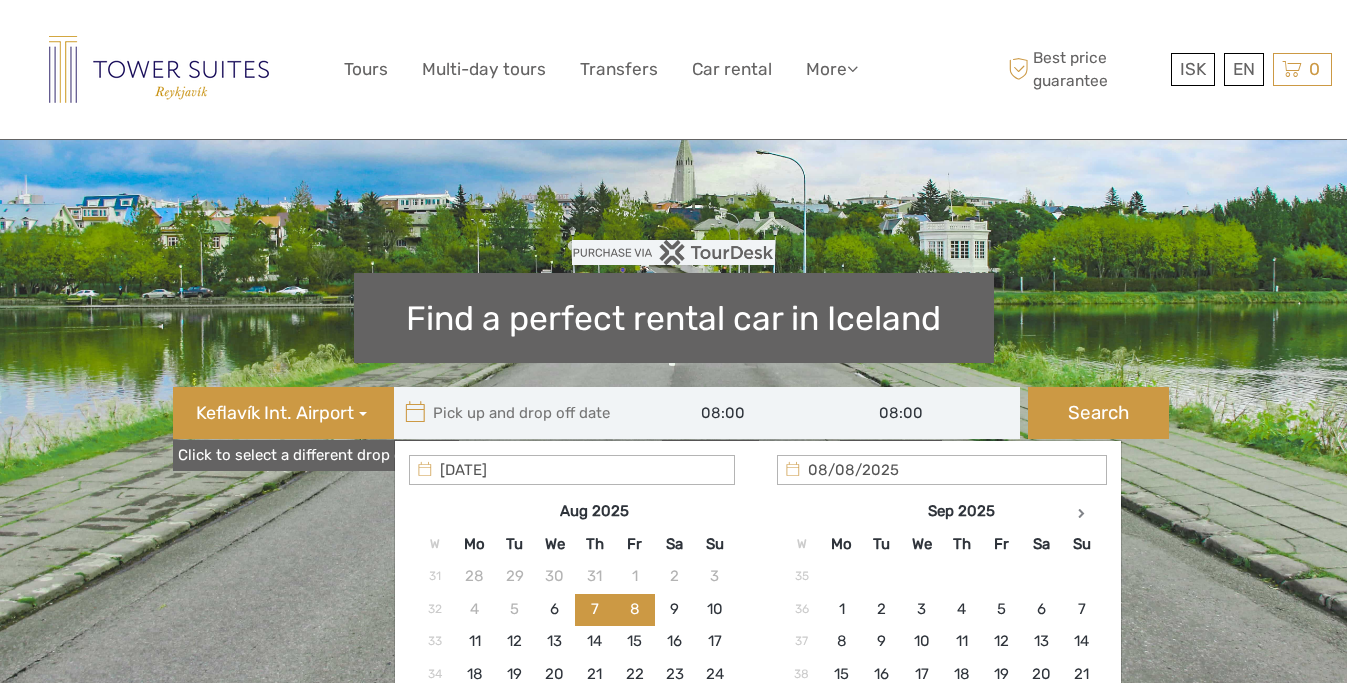 scroll, scrollTop: 80, scrollLeft: 0, axis: vertical 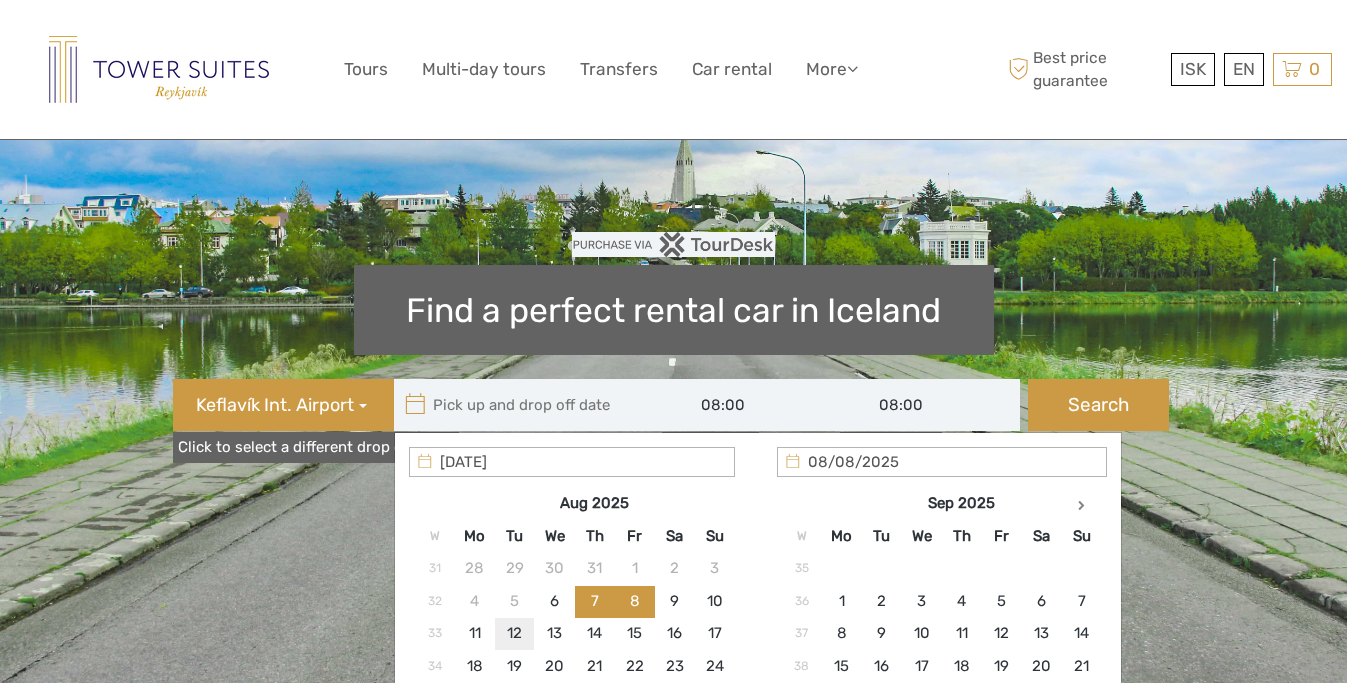 type on "[DATE]" 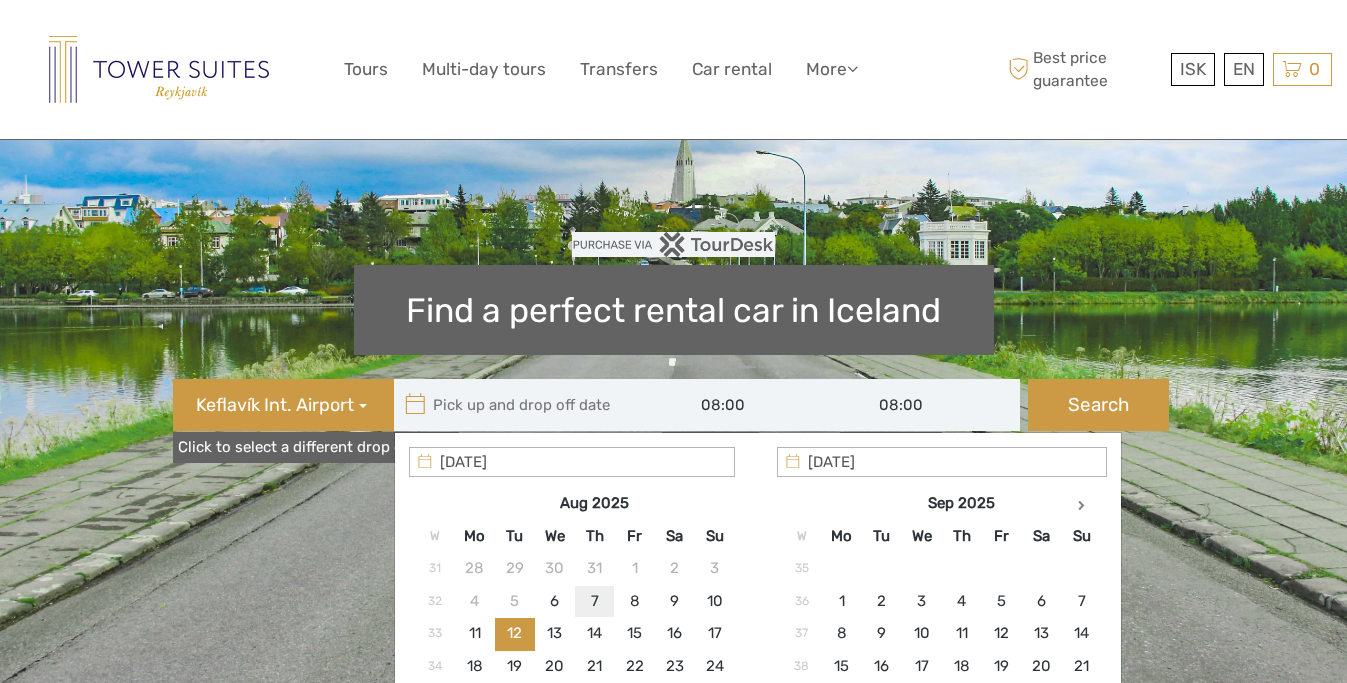 type on "[DATE]" 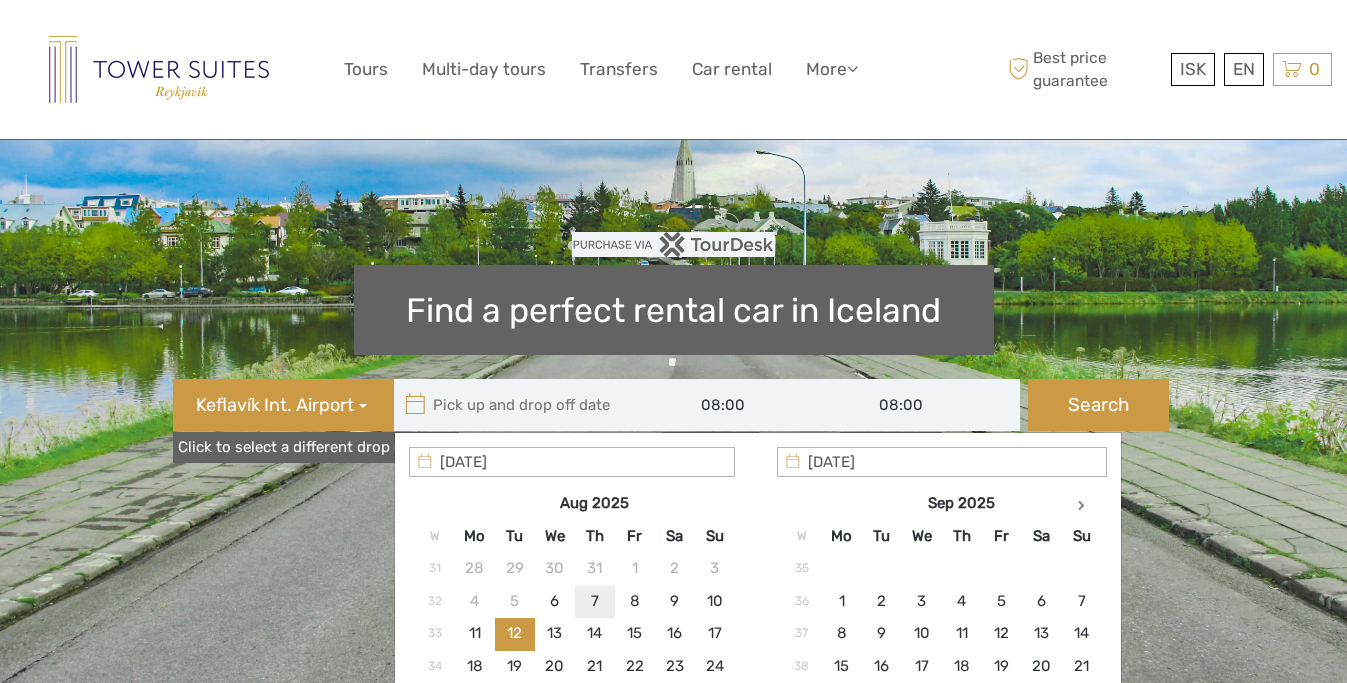 type on "[DATE]" 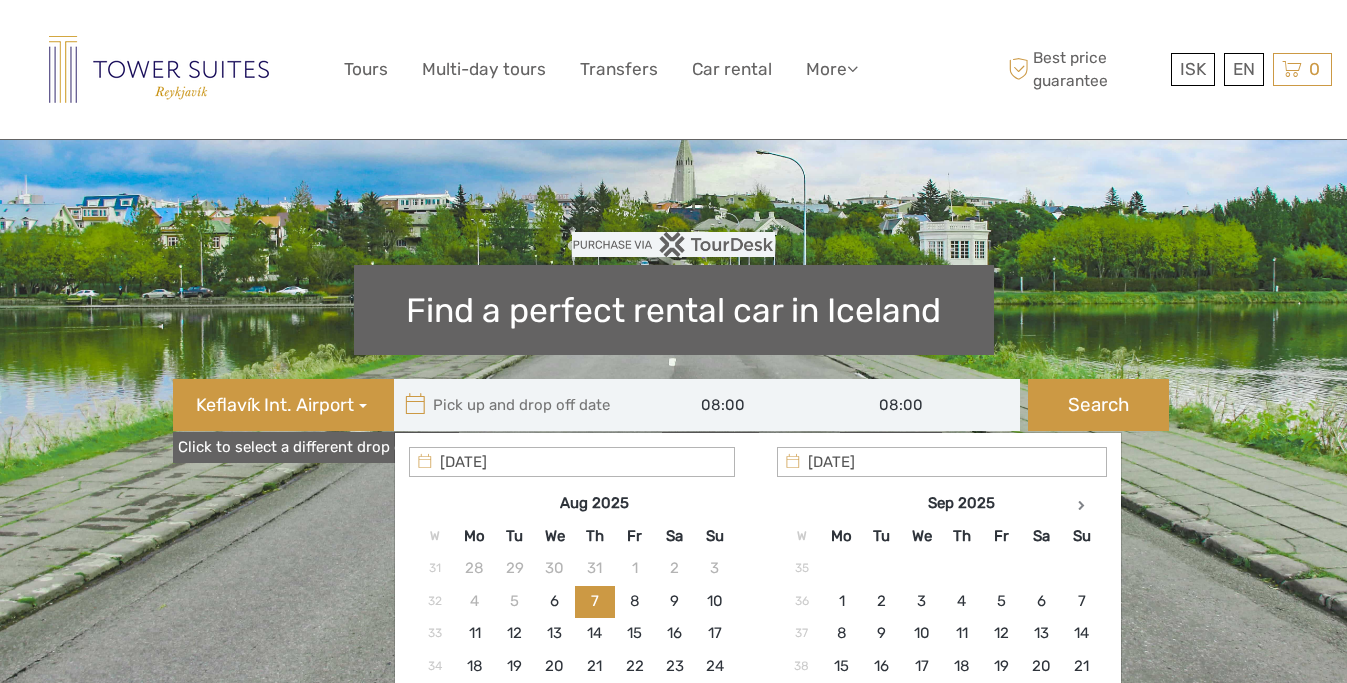 type on "[DATE]  -  [DATE]" 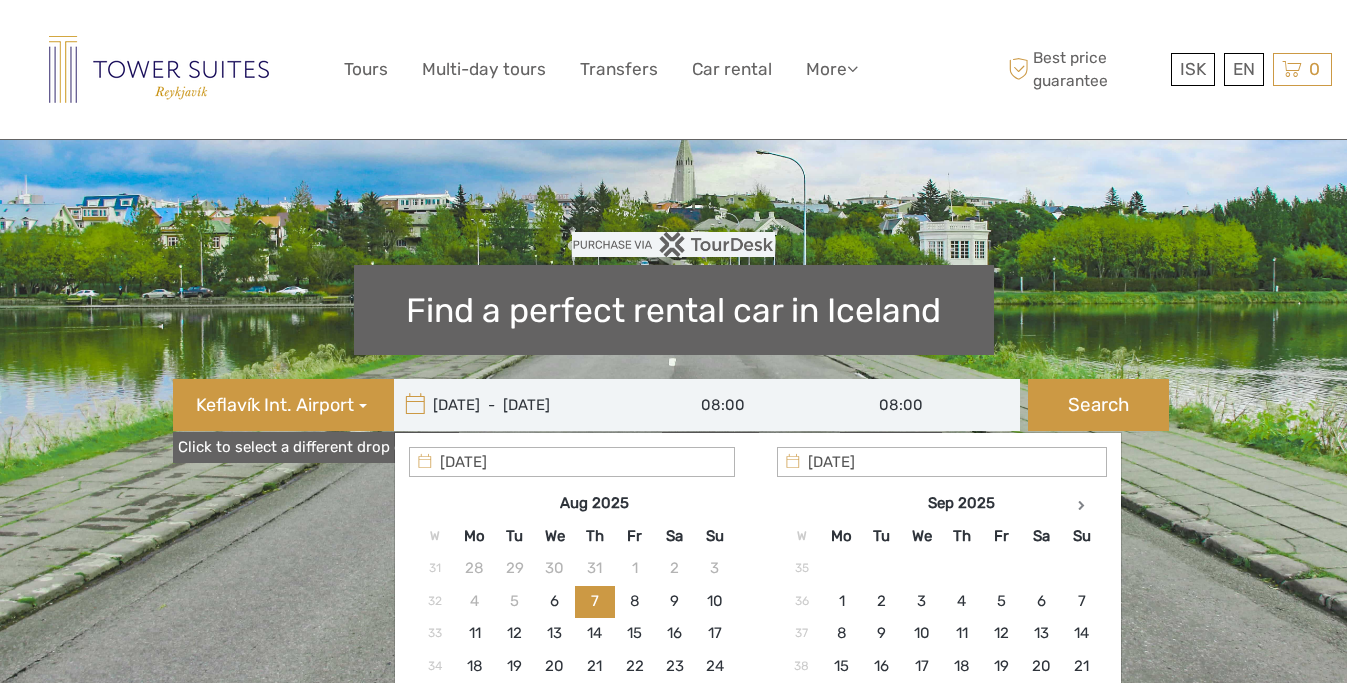click on "[DATE]  -  [DATE]" at bounding box center (529, 405) 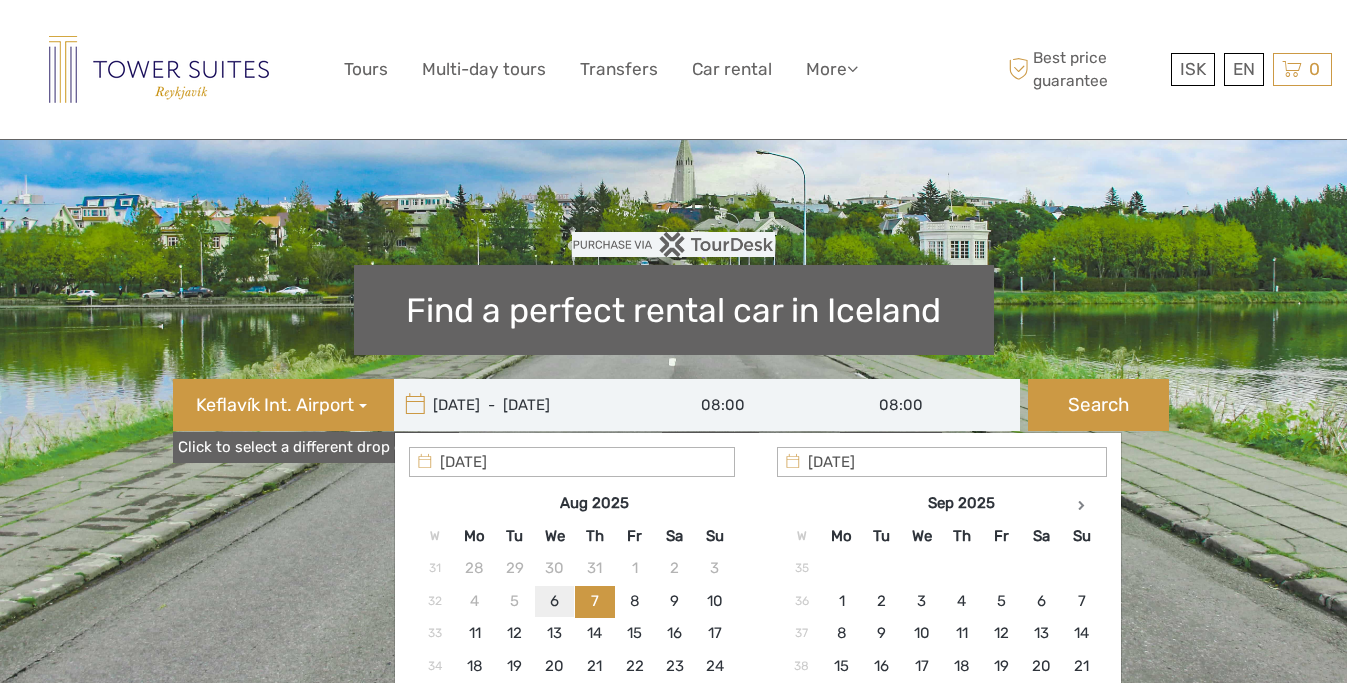 type on "[DATE]" 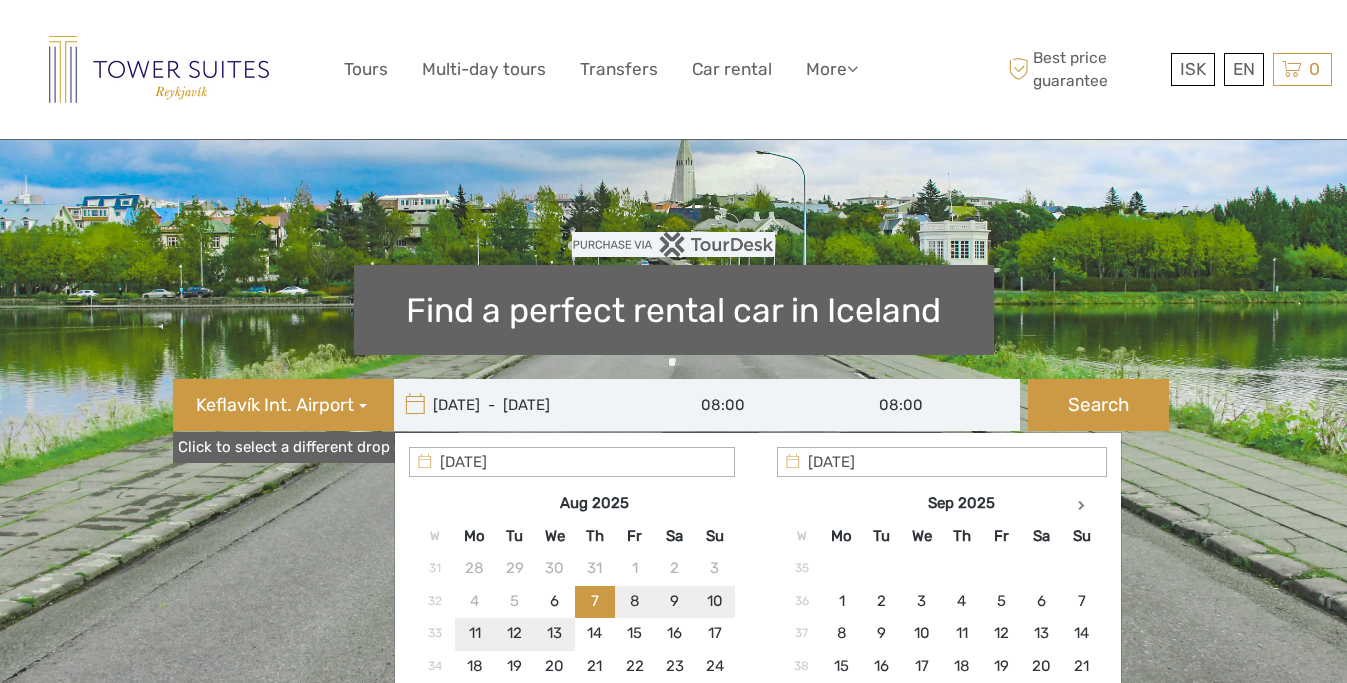 type on "[DATE]" 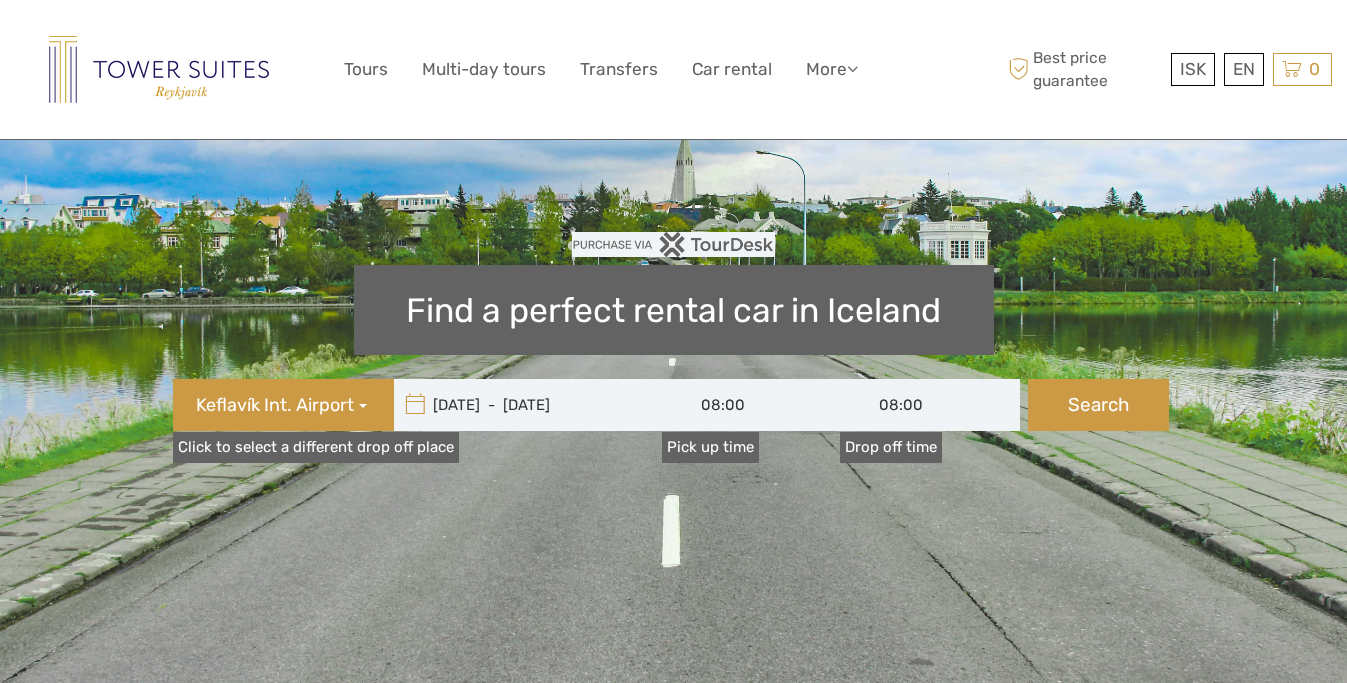 type on "[DATE]  -  [DATE]" 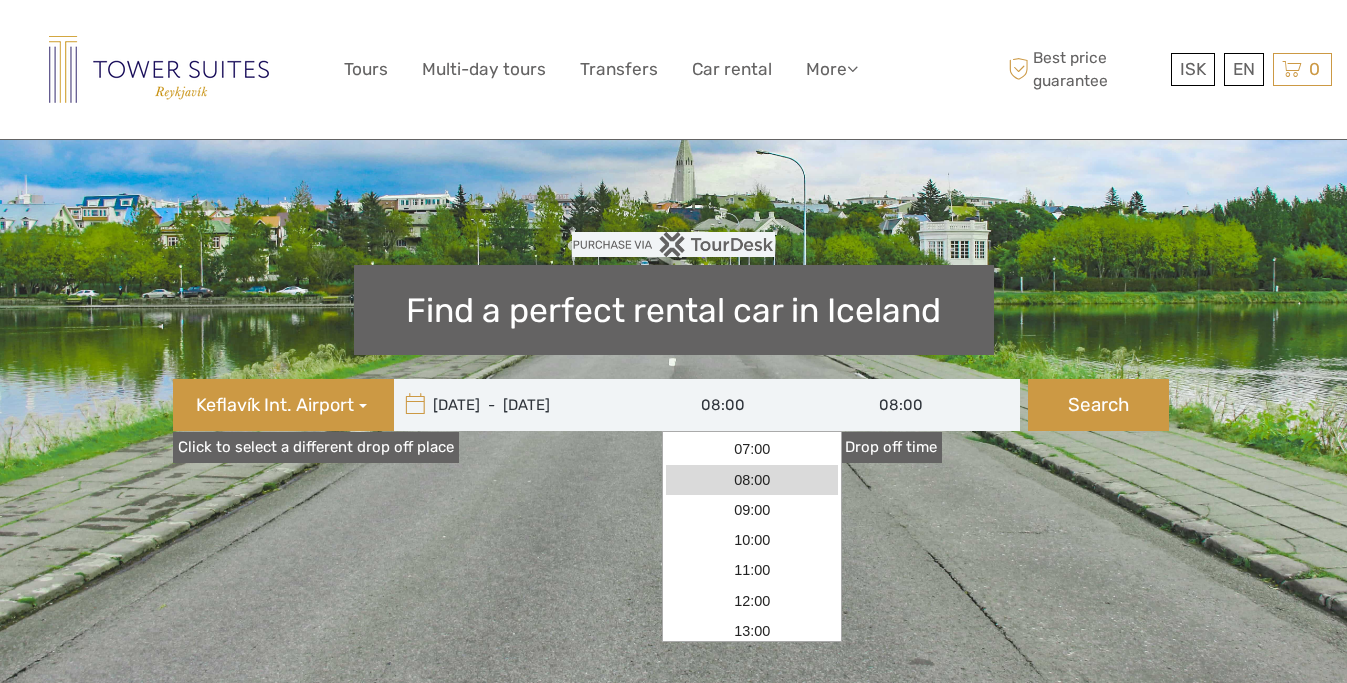 click on "08:00" at bounding box center (752, 405) 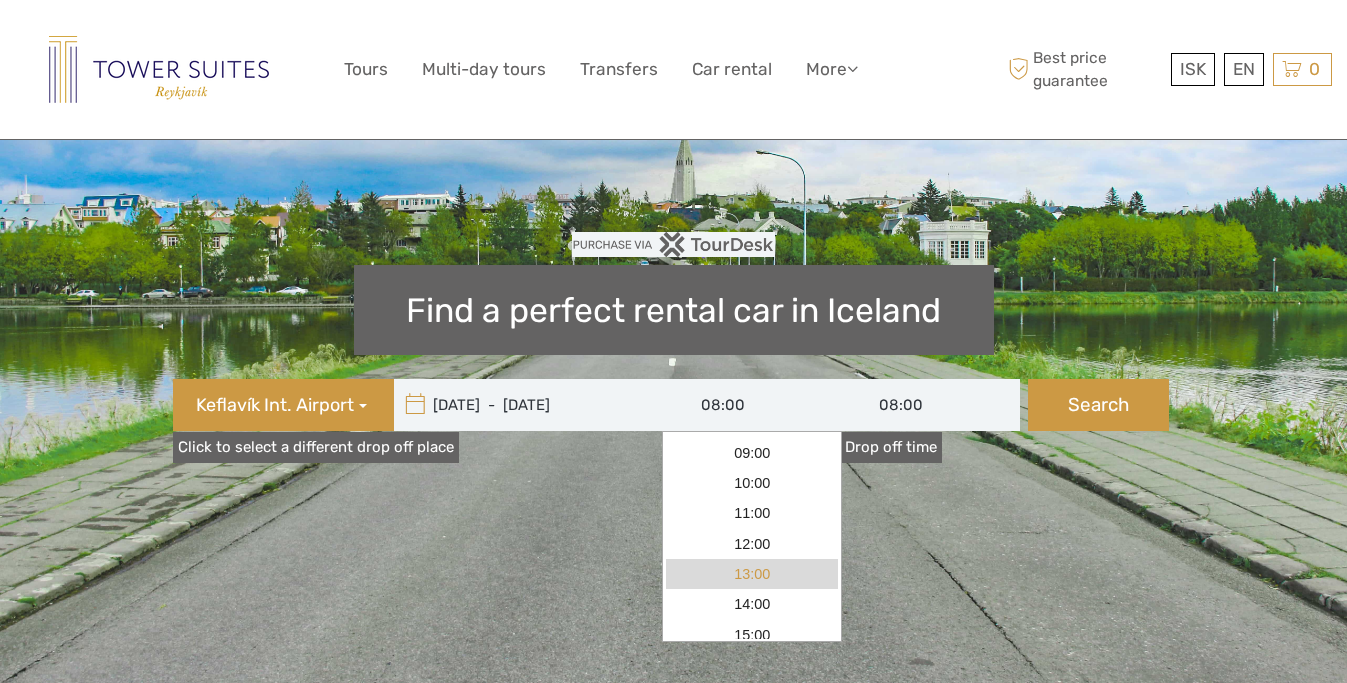 scroll, scrollTop: 92, scrollLeft: 0, axis: vertical 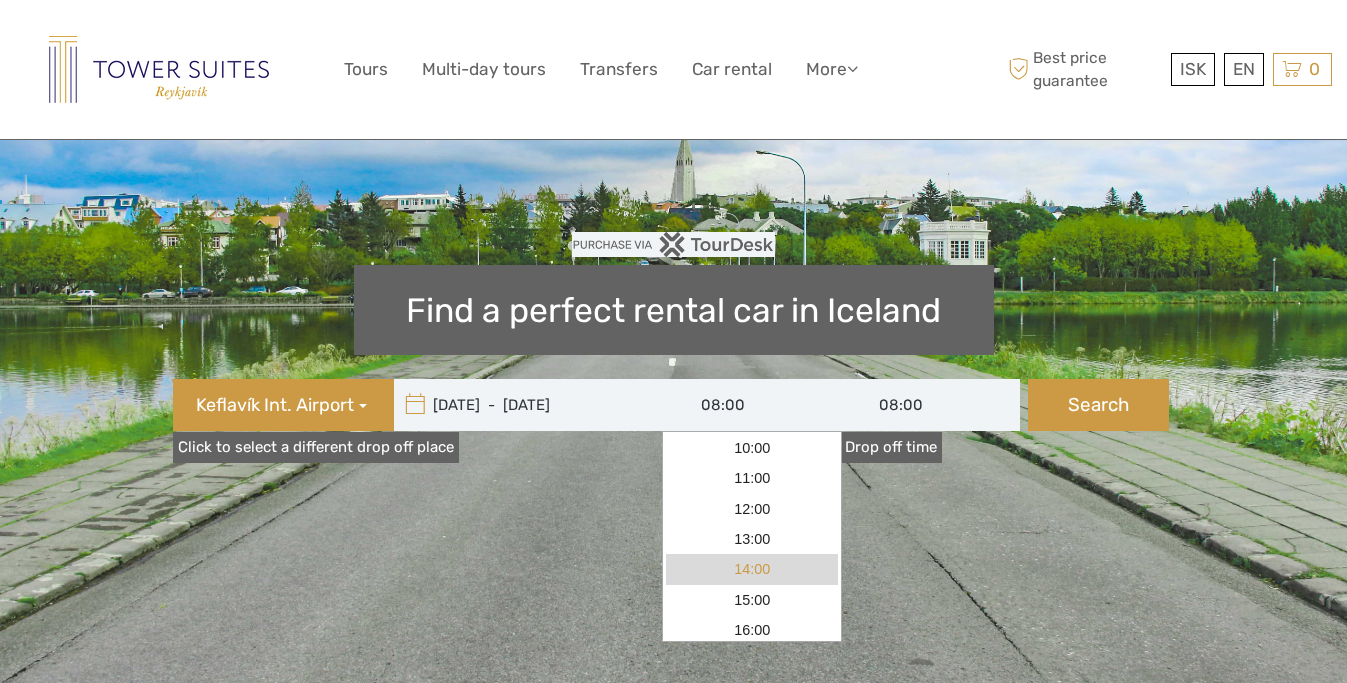 click on "14:00" at bounding box center [752, 569] 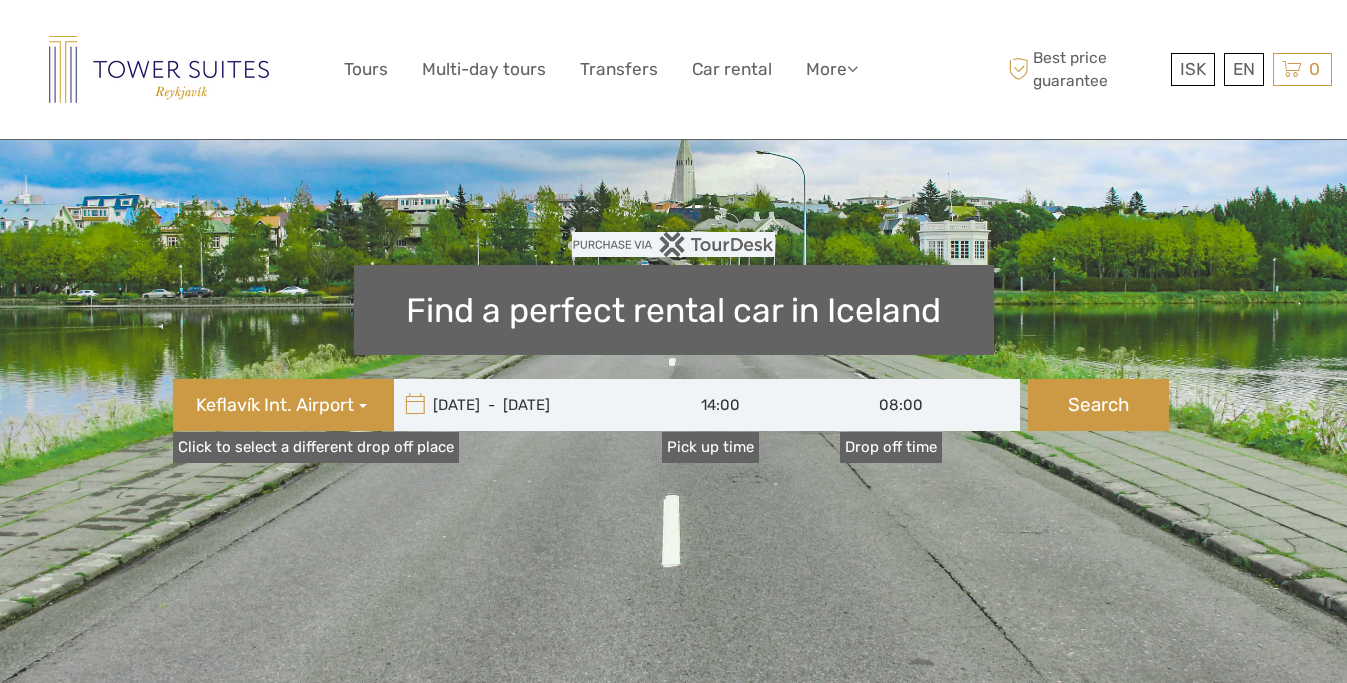 click on "08:00" at bounding box center (930, 405) 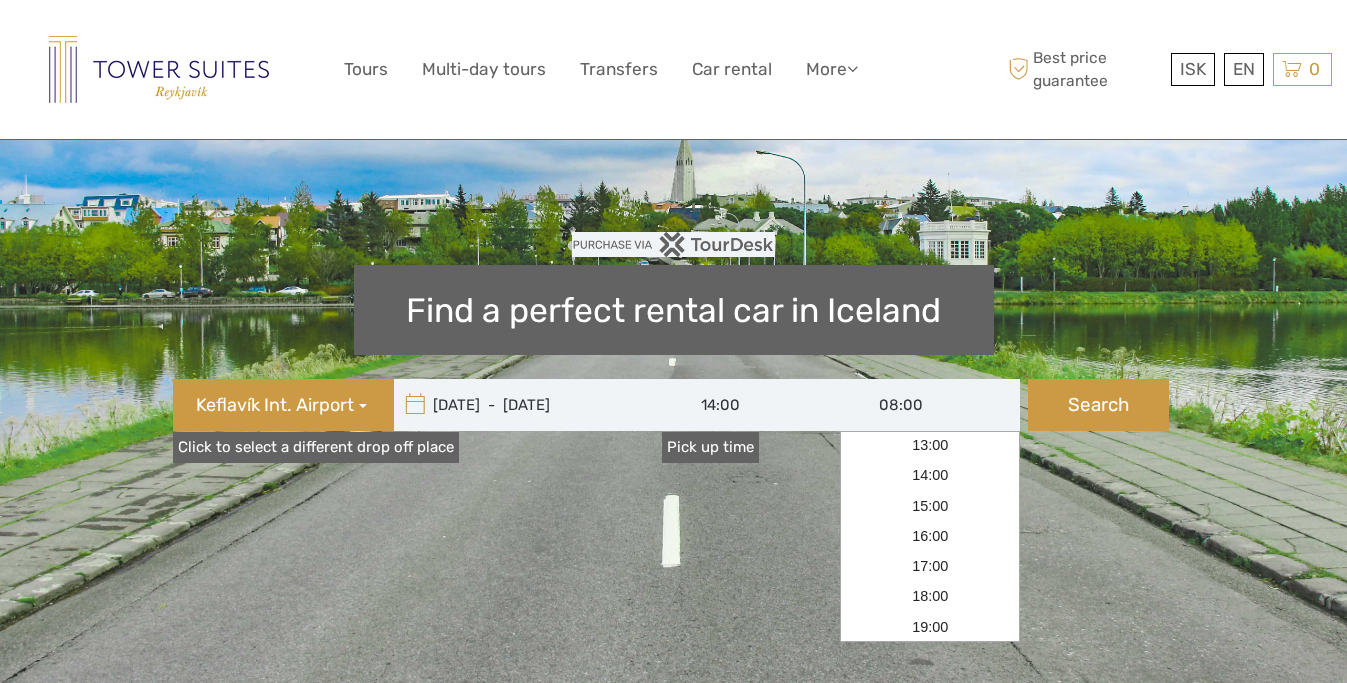 scroll, scrollTop: 193, scrollLeft: 0, axis: vertical 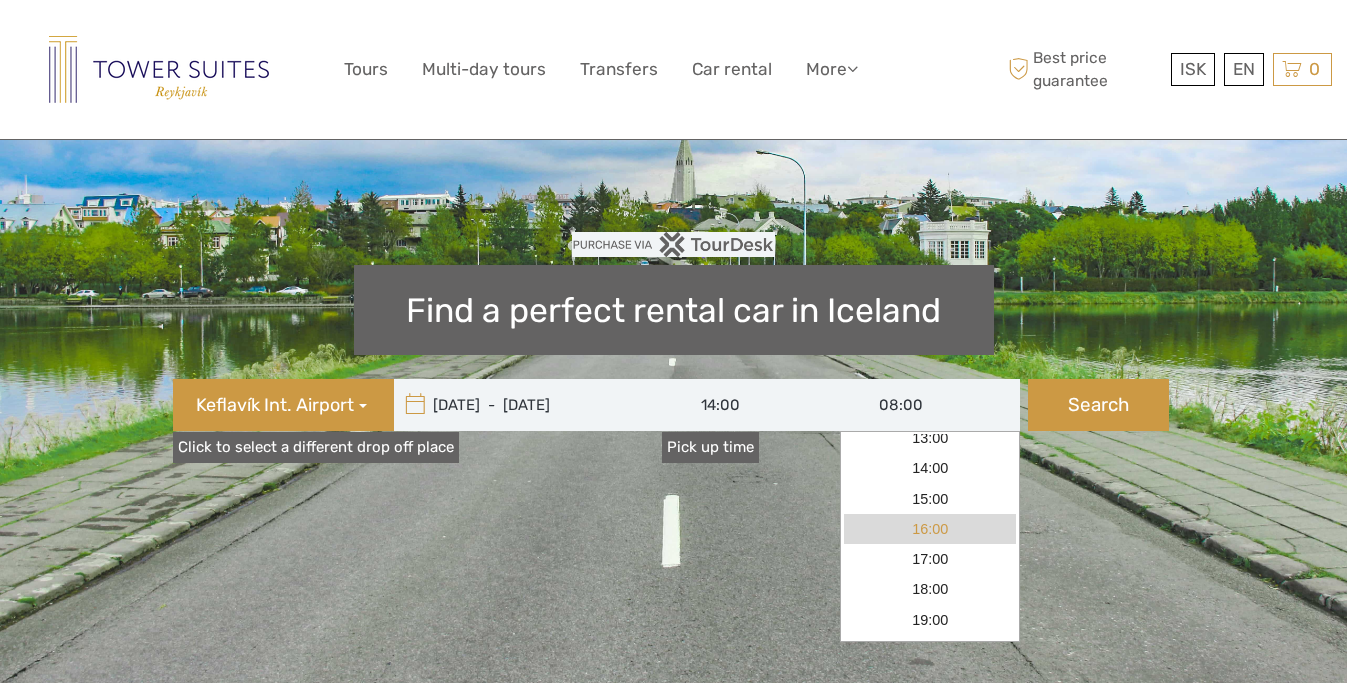 click on "16:00" at bounding box center (930, 529) 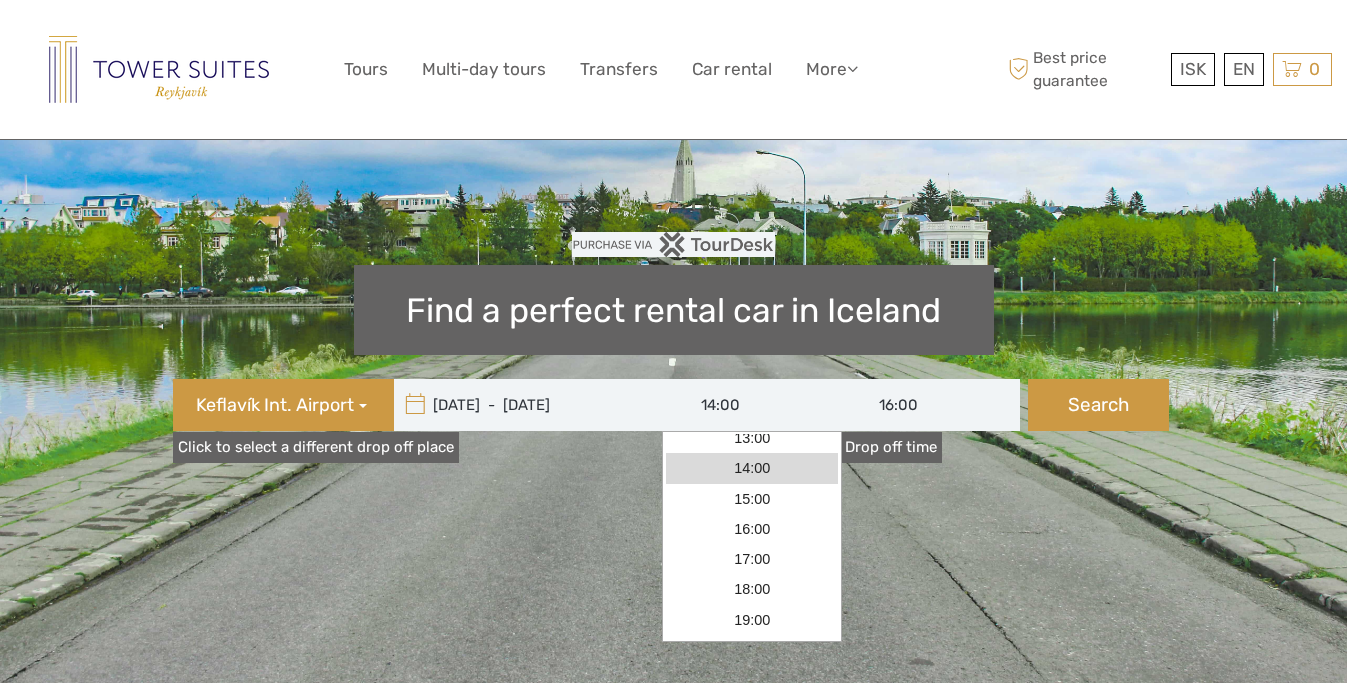 click on "14:00" at bounding box center [752, 405] 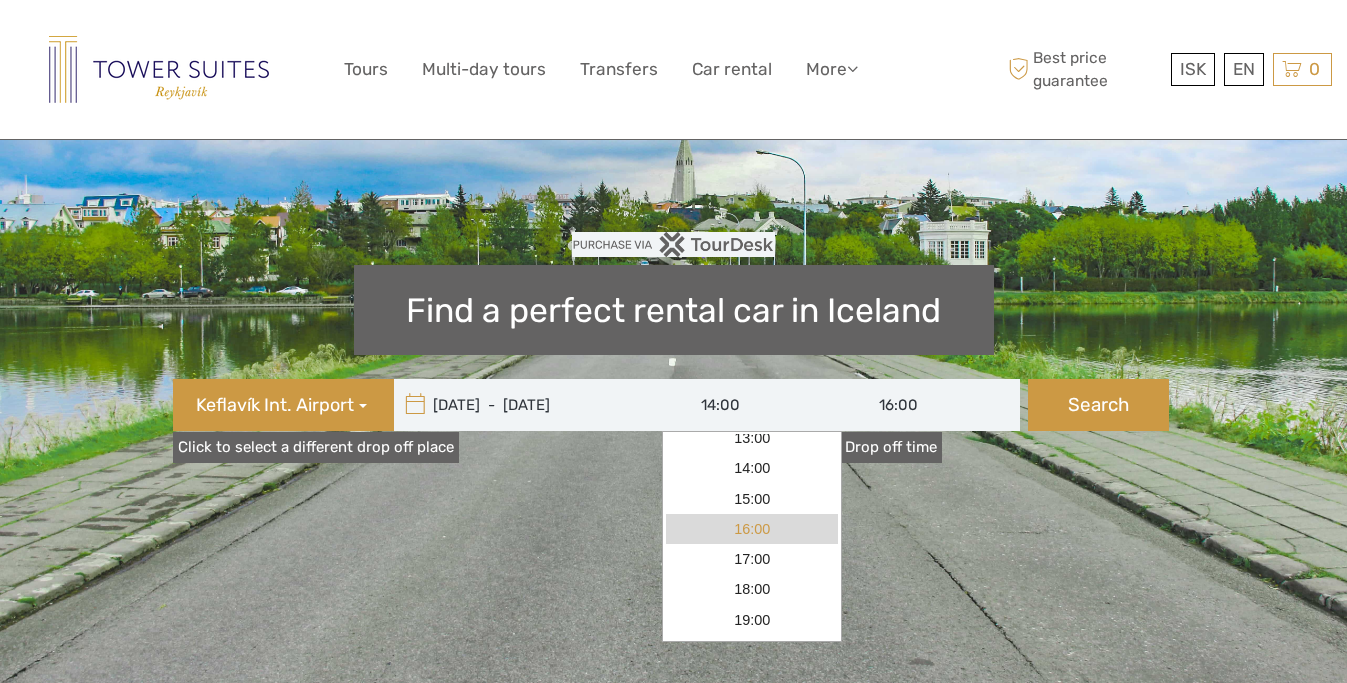 click on "16:00" at bounding box center (752, 529) 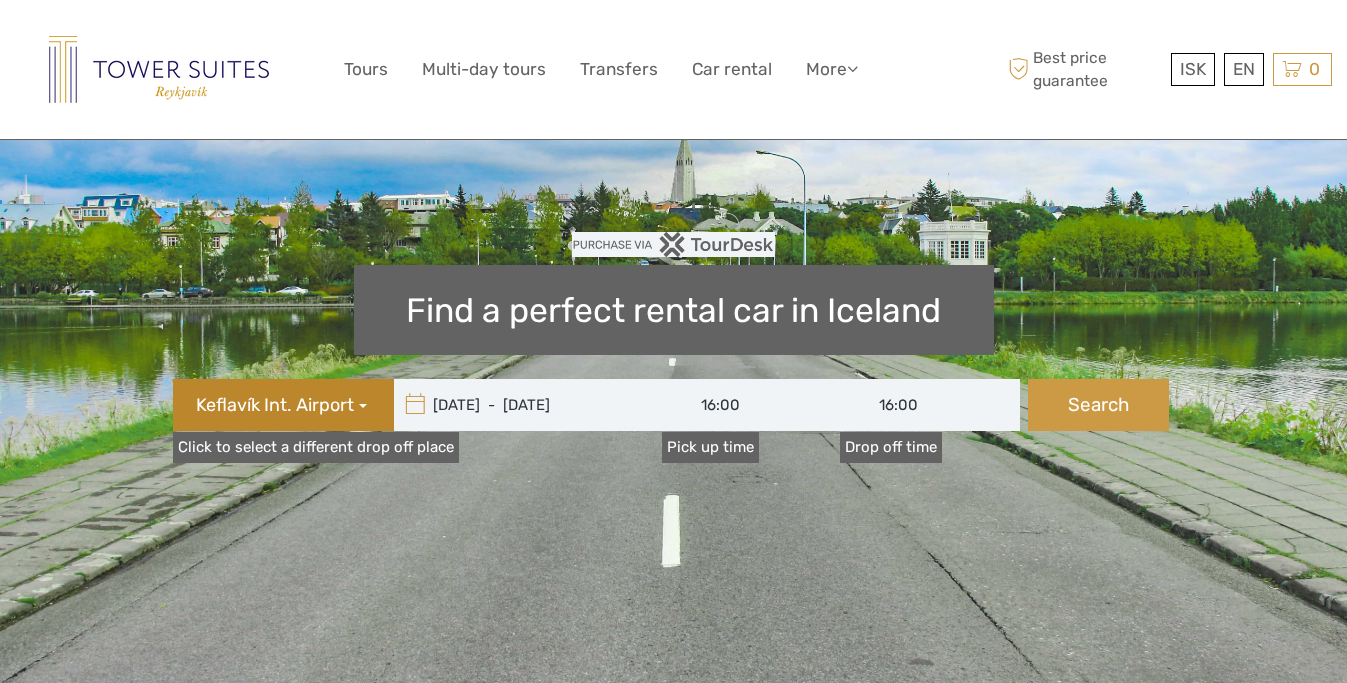 click on "Keflavík Int. Airport" at bounding box center (283, 405) 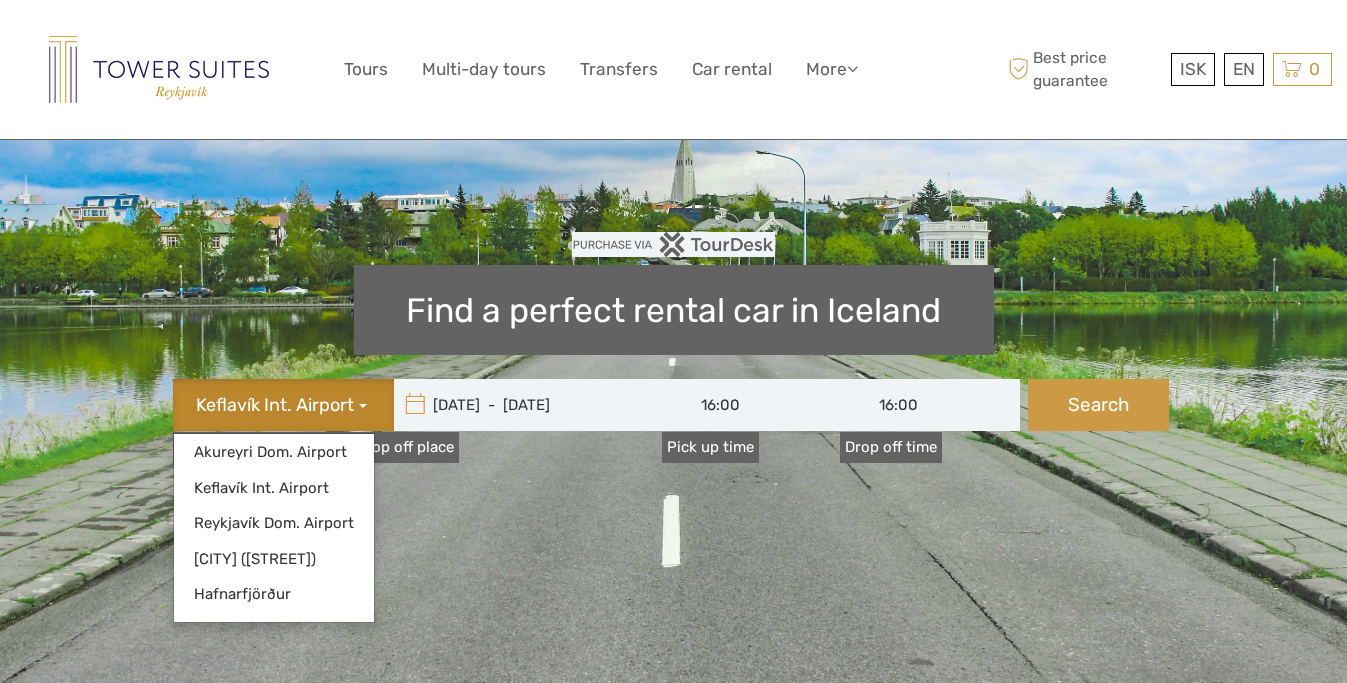 click on "Keflavík Int. Airport" at bounding box center (283, 405) 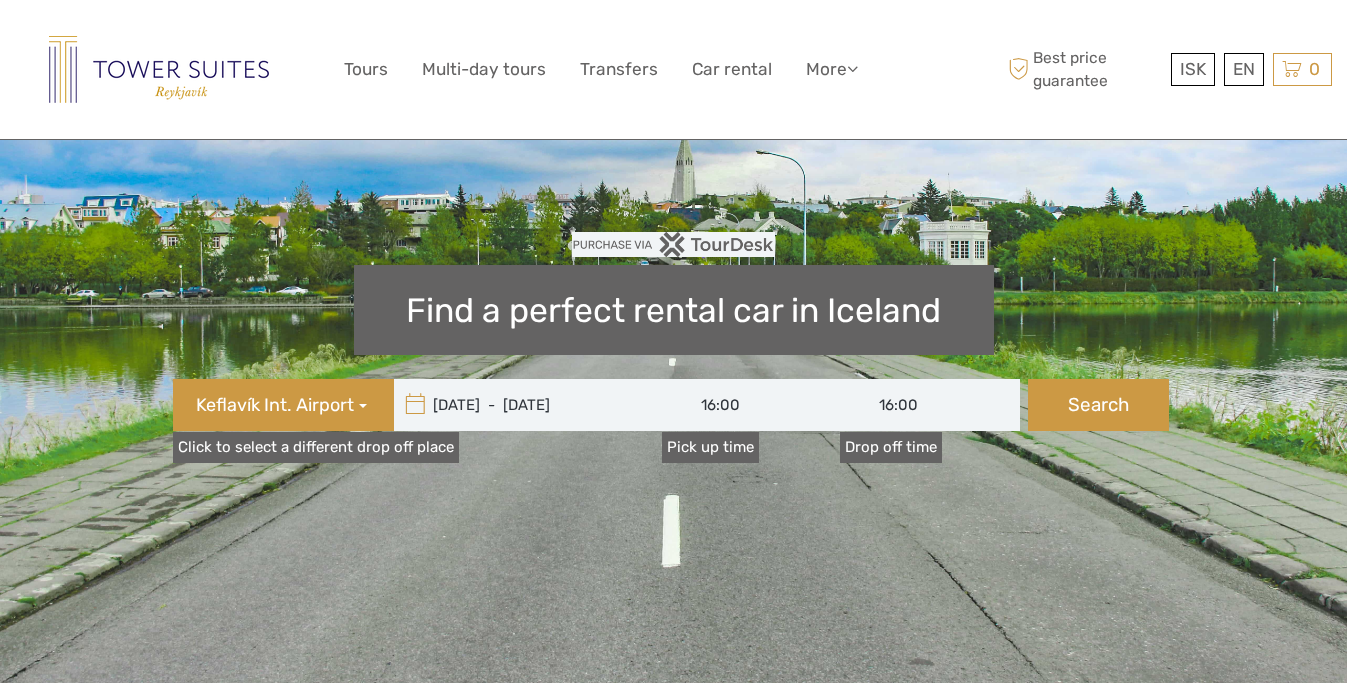click on "Click to select a different drop off place" at bounding box center [316, 447] 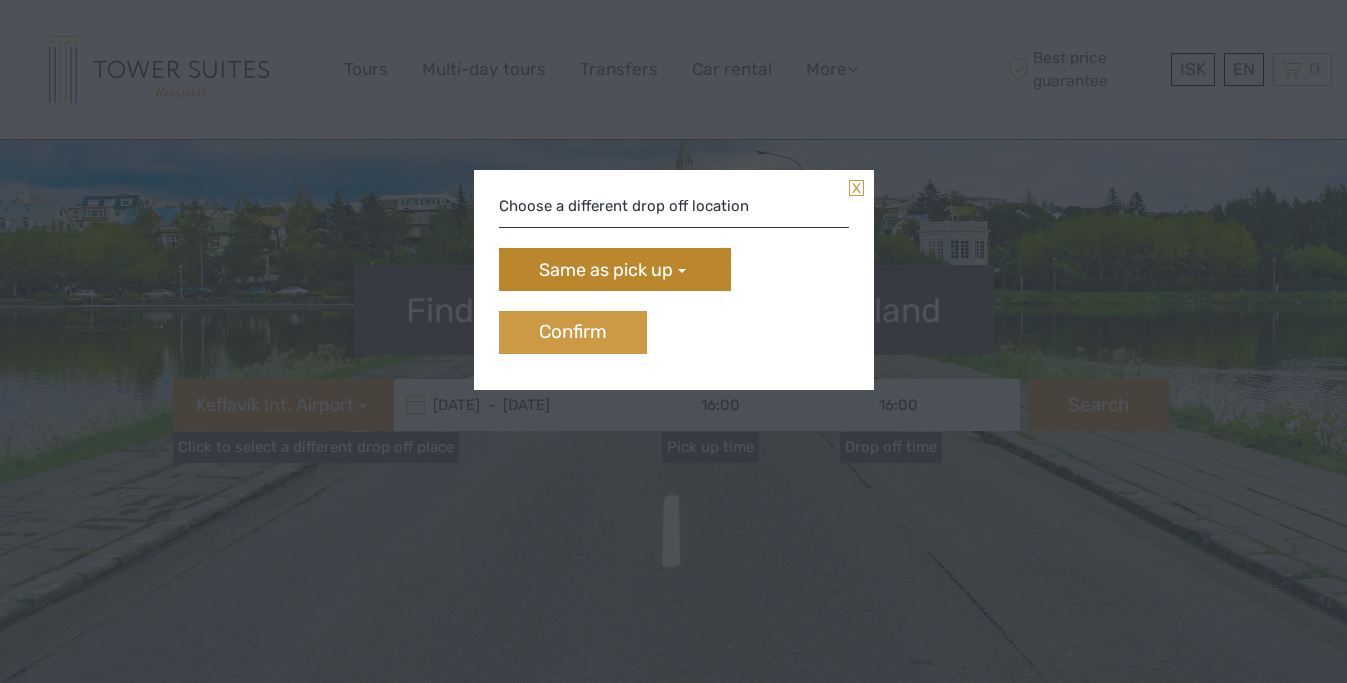 click on "Same as pick up" at bounding box center (606, 271) 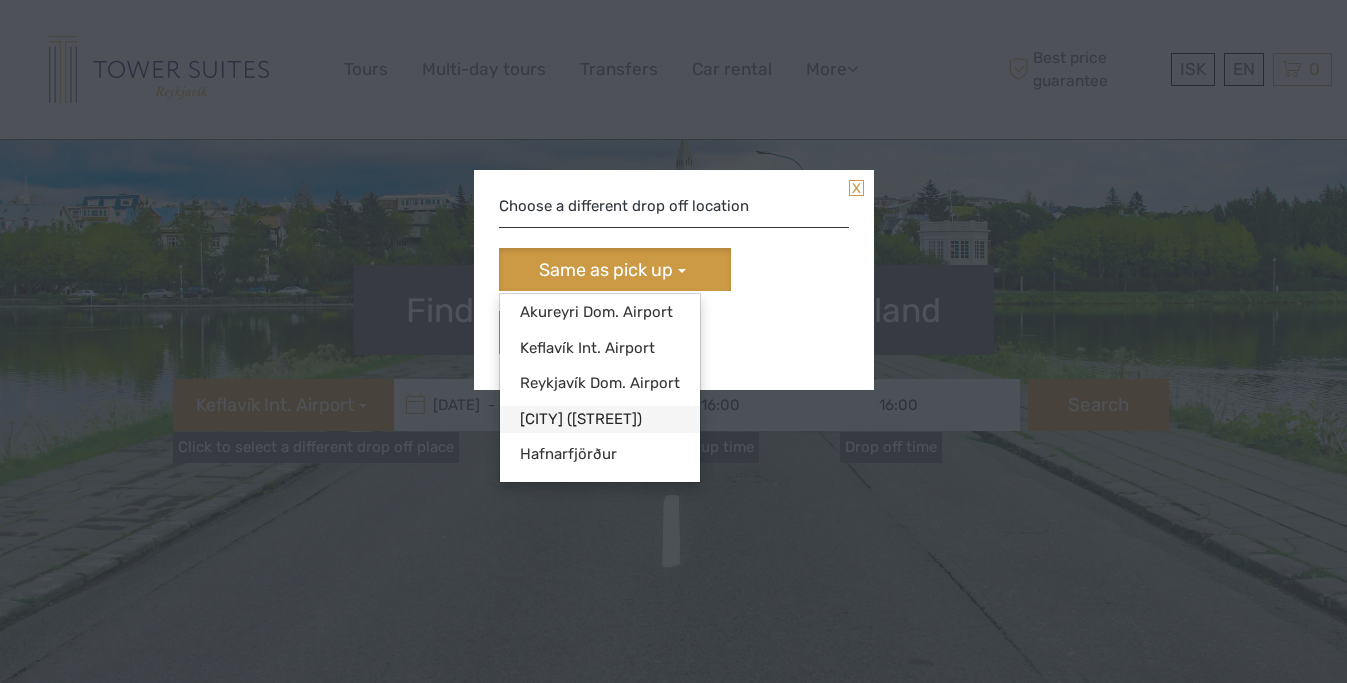 click on "[CITY] ([STREET])" at bounding box center (600, 419) 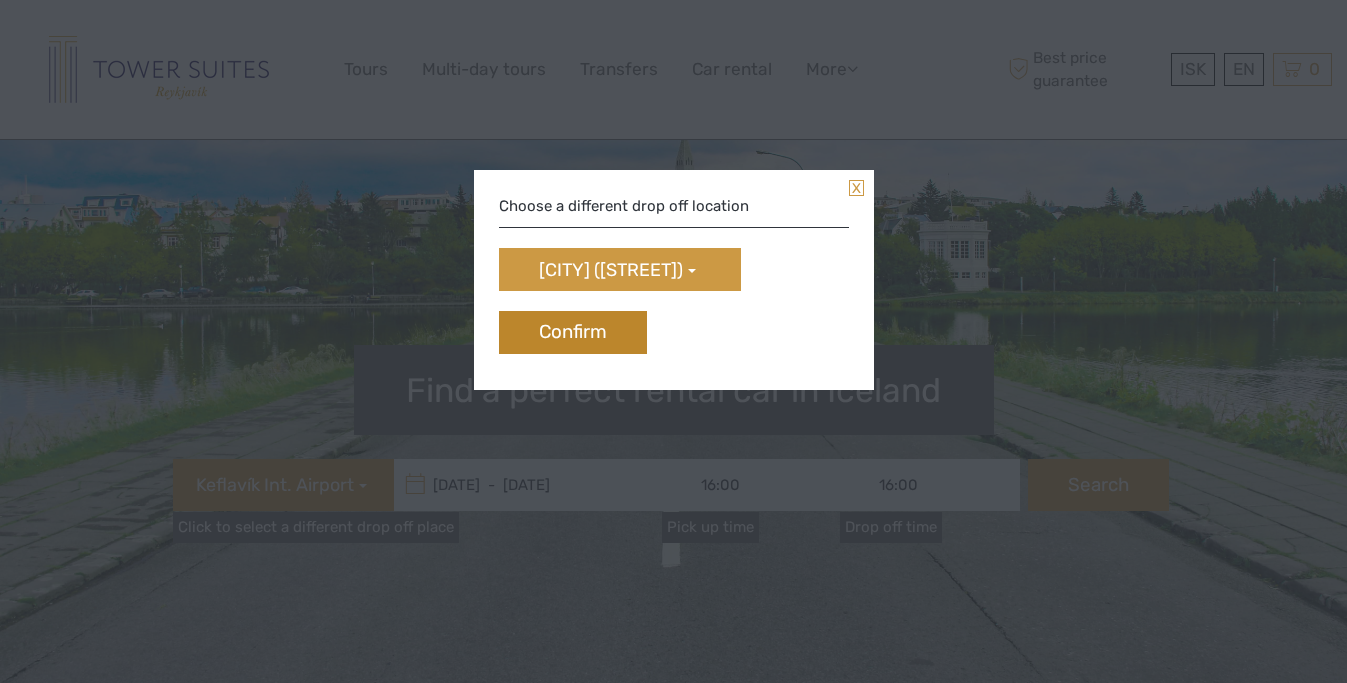 click on "Confirm" at bounding box center (573, 332) 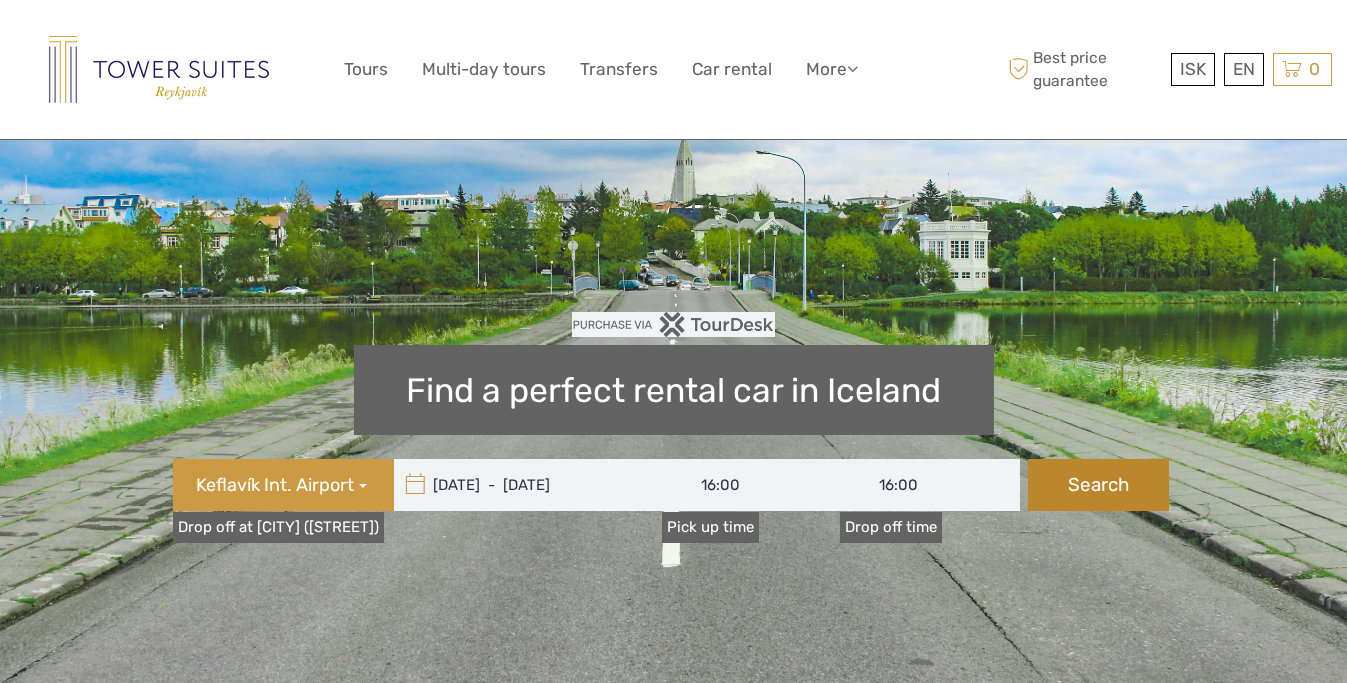 click on "Search" at bounding box center (1098, 485) 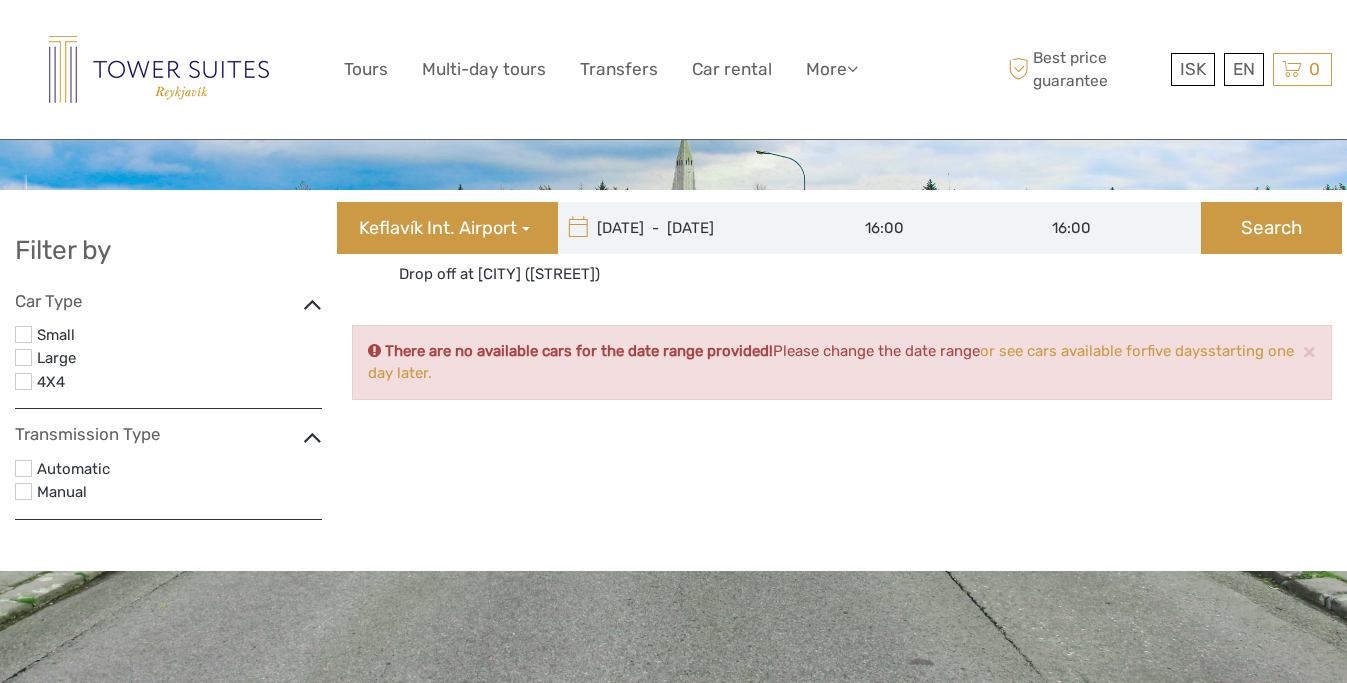 type on "[DATE]" 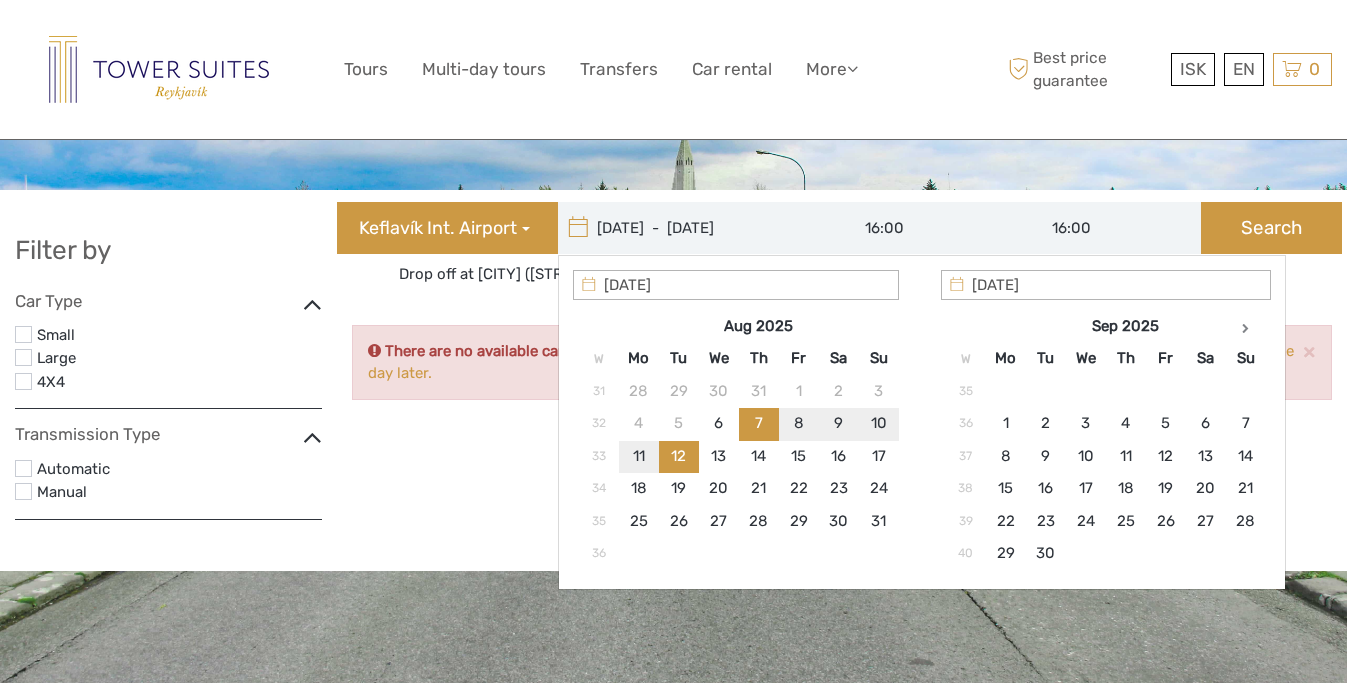 click on "[DATE]  -  [DATE]" at bounding box center (693, 228) 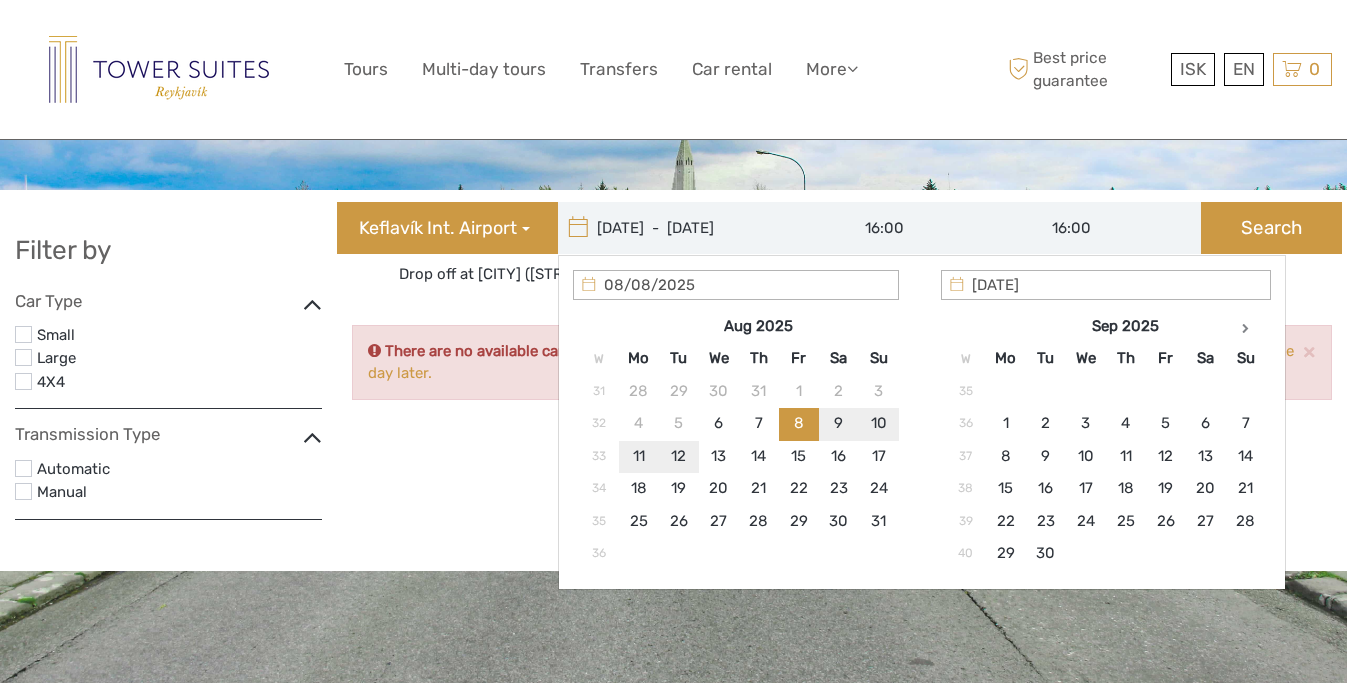 type on "[DATE]" 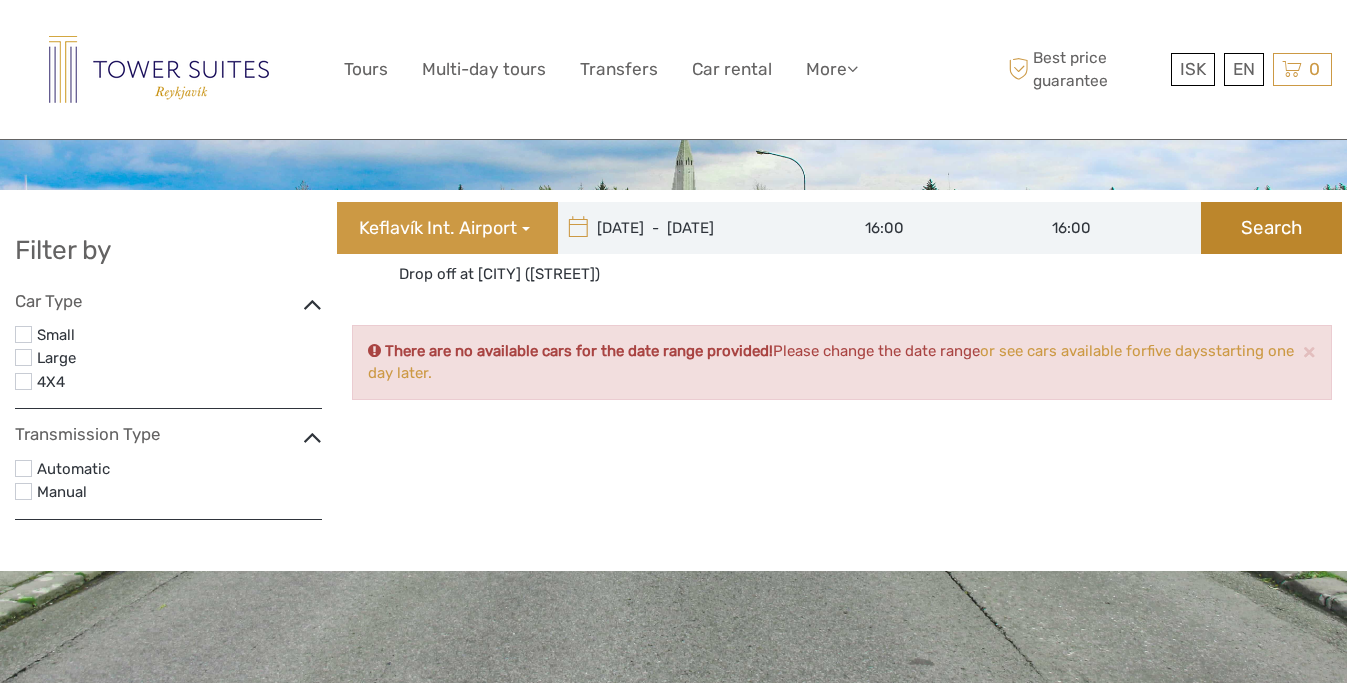 click on "Search" at bounding box center [1271, 228] 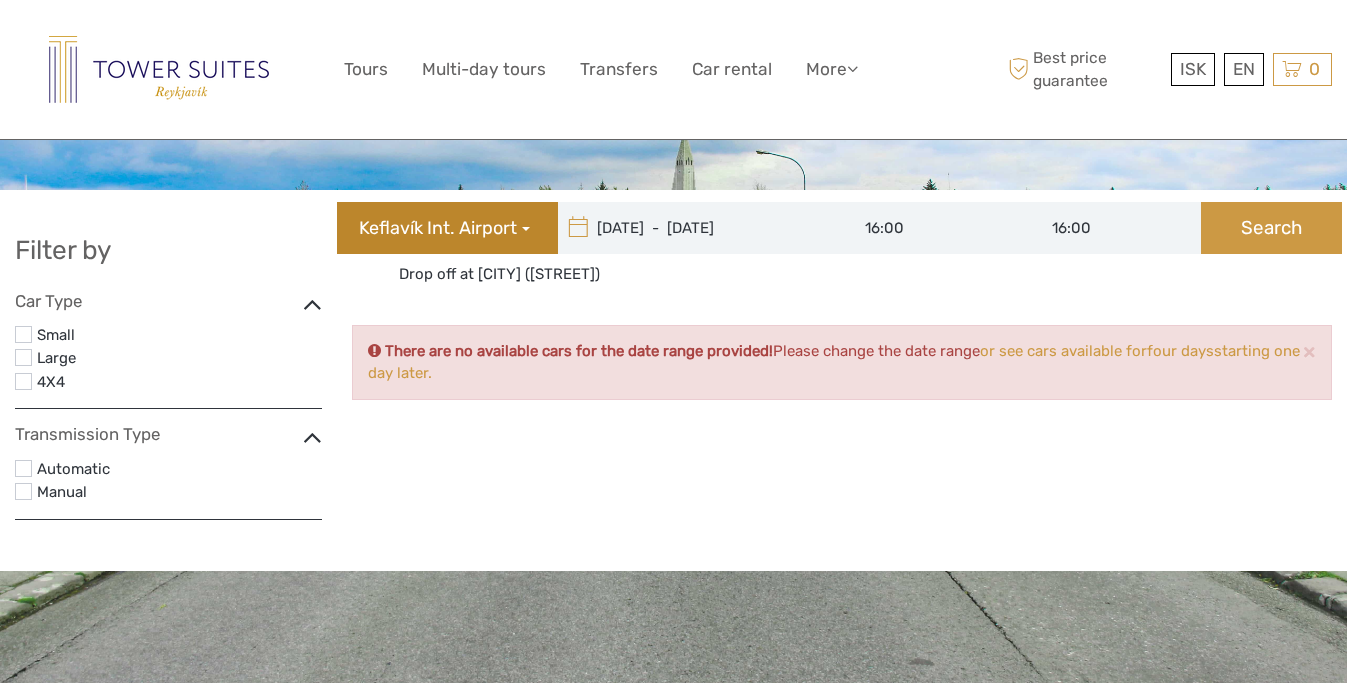 click on "Keflavík Int. Airport" at bounding box center [447, 228] 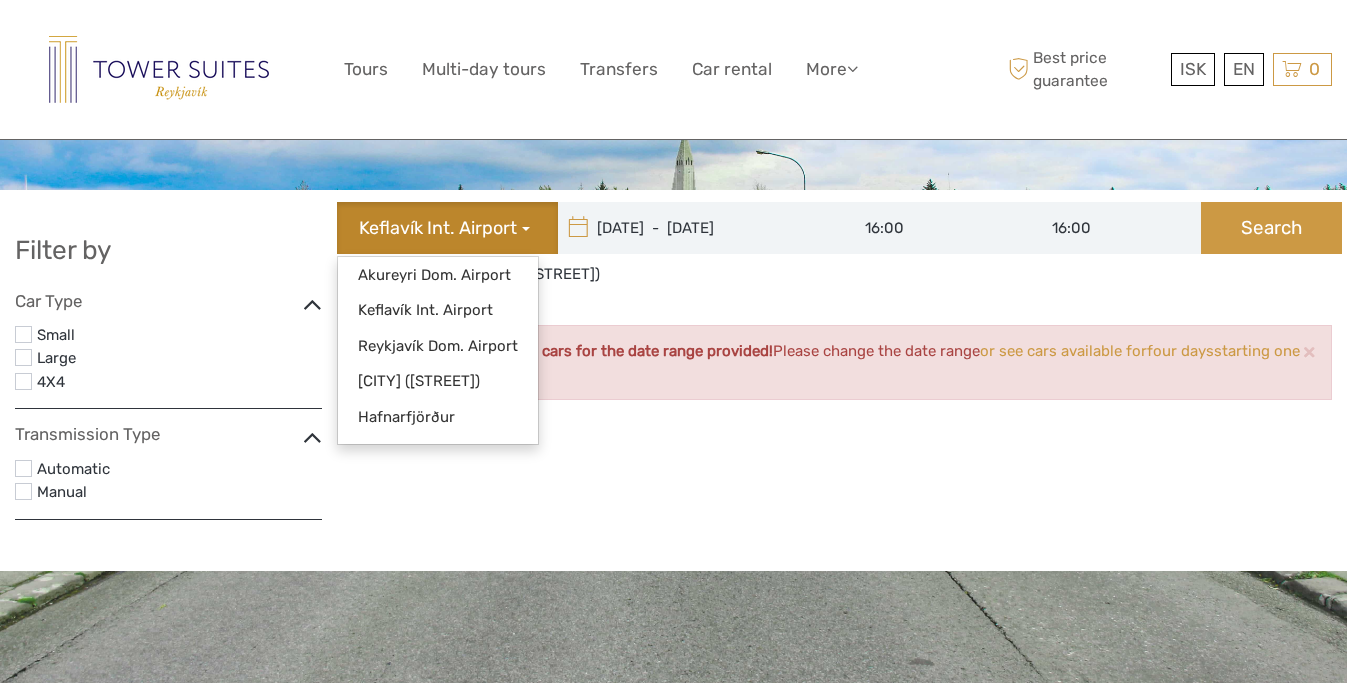click on "Keflavík Int. Airport" at bounding box center (447, 228) 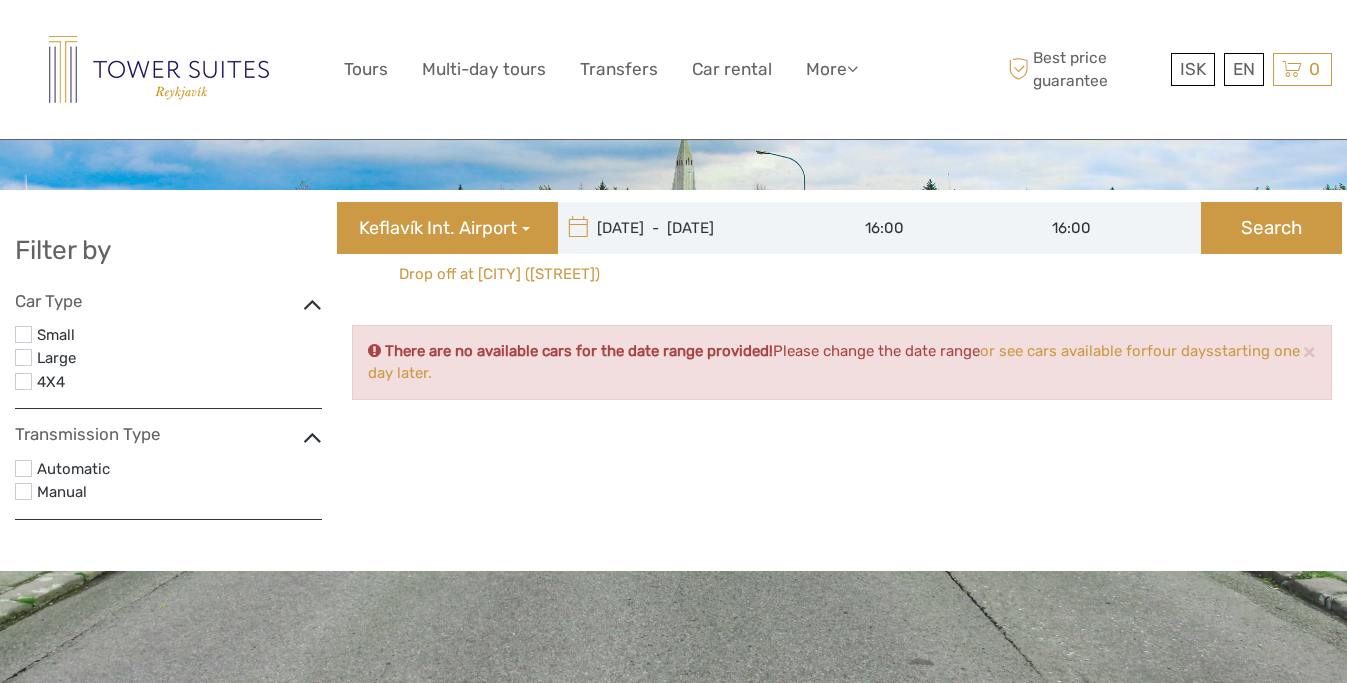 click on "Drop off at [CITY] ([STREET])" at bounding box center (499, 274) 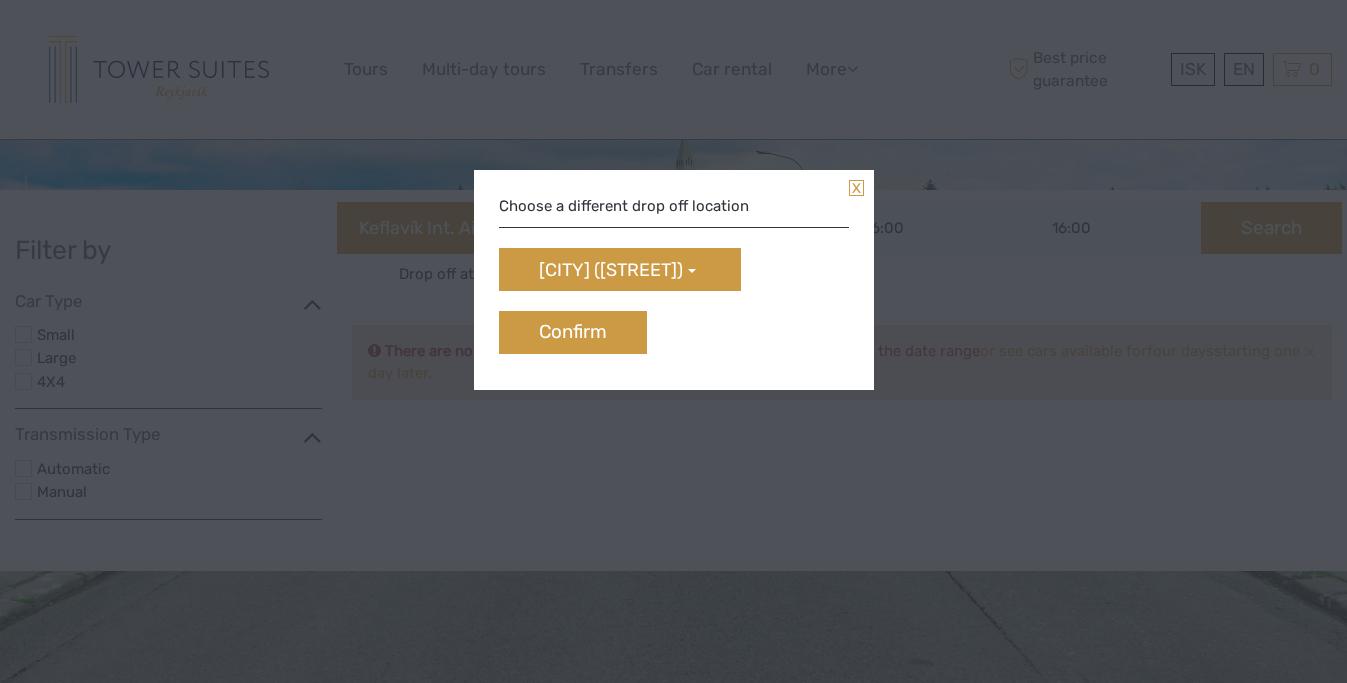 click at bounding box center (856, 188) 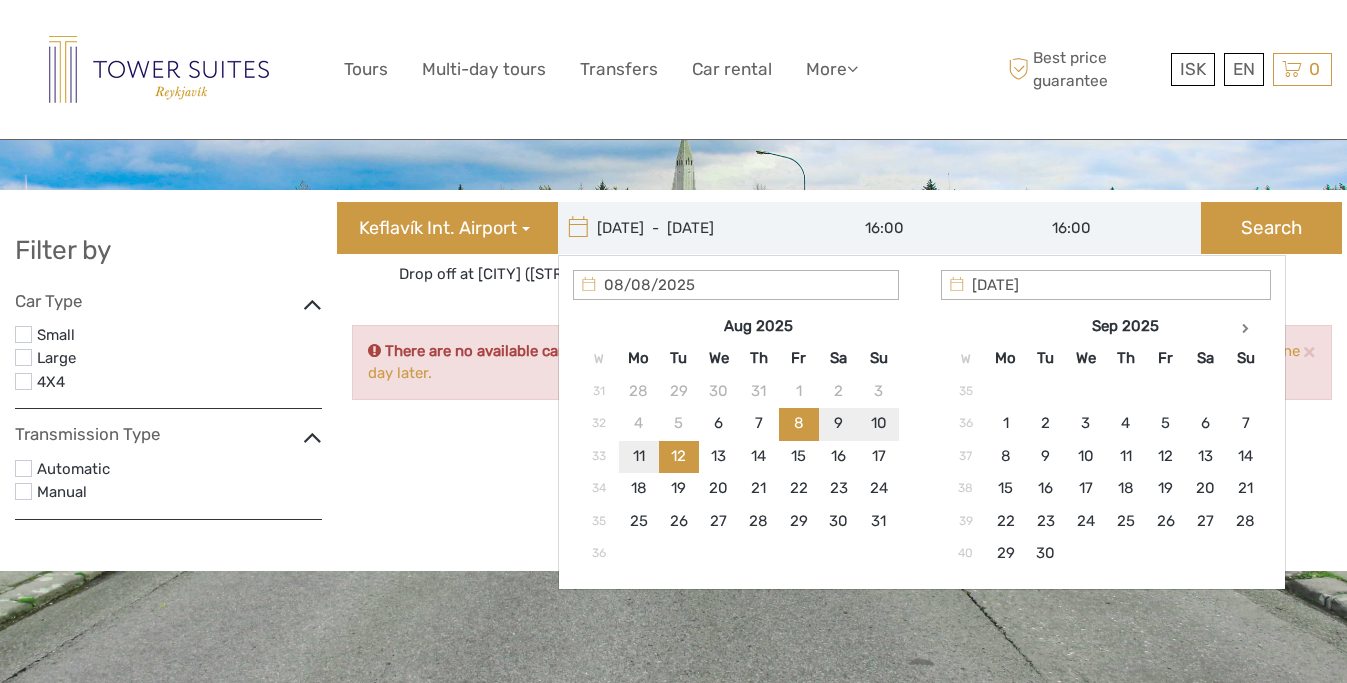 click on "[DATE]  -  [DATE]" at bounding box center (693, 228) 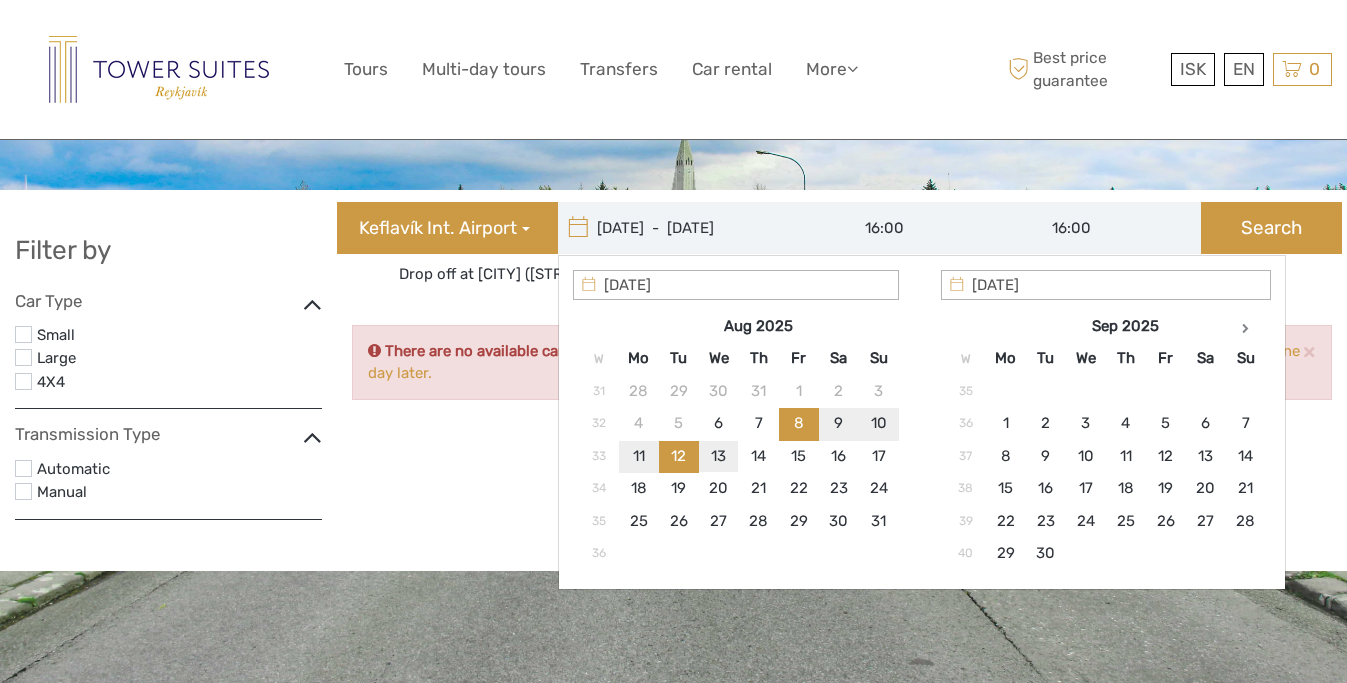 type on "[DATE]" 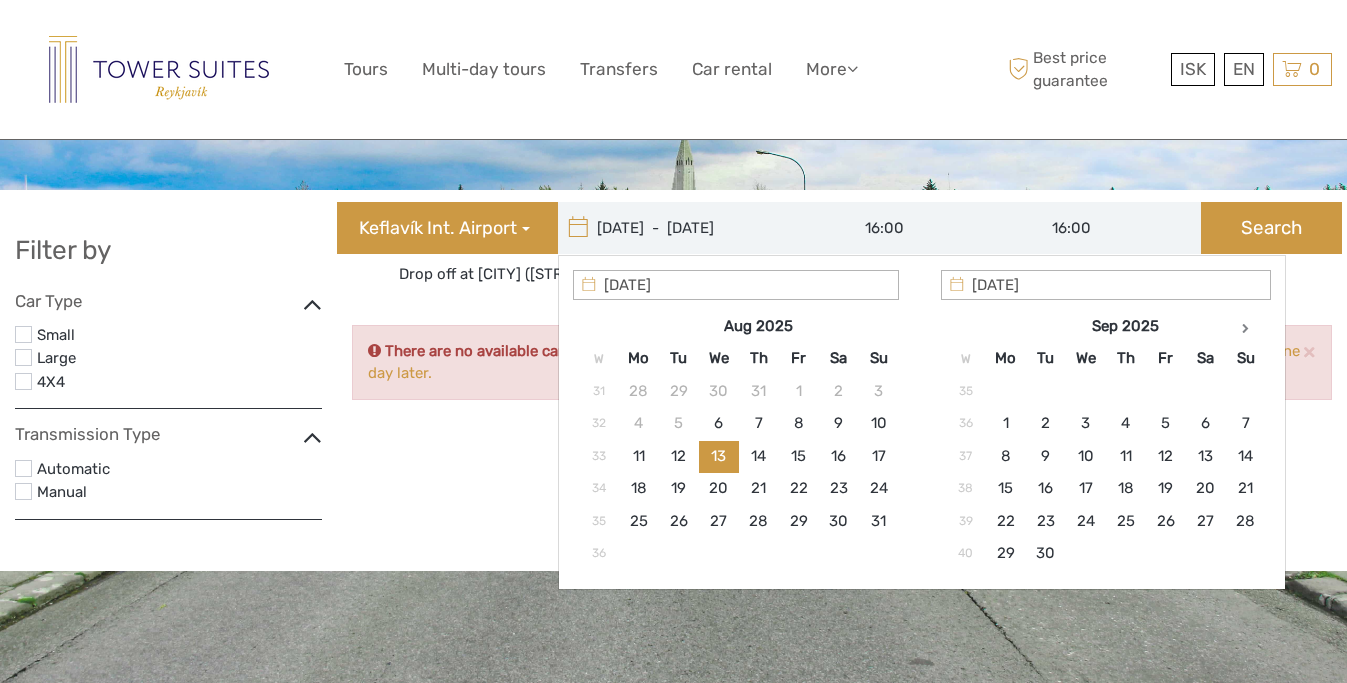 type on "[DATE]" 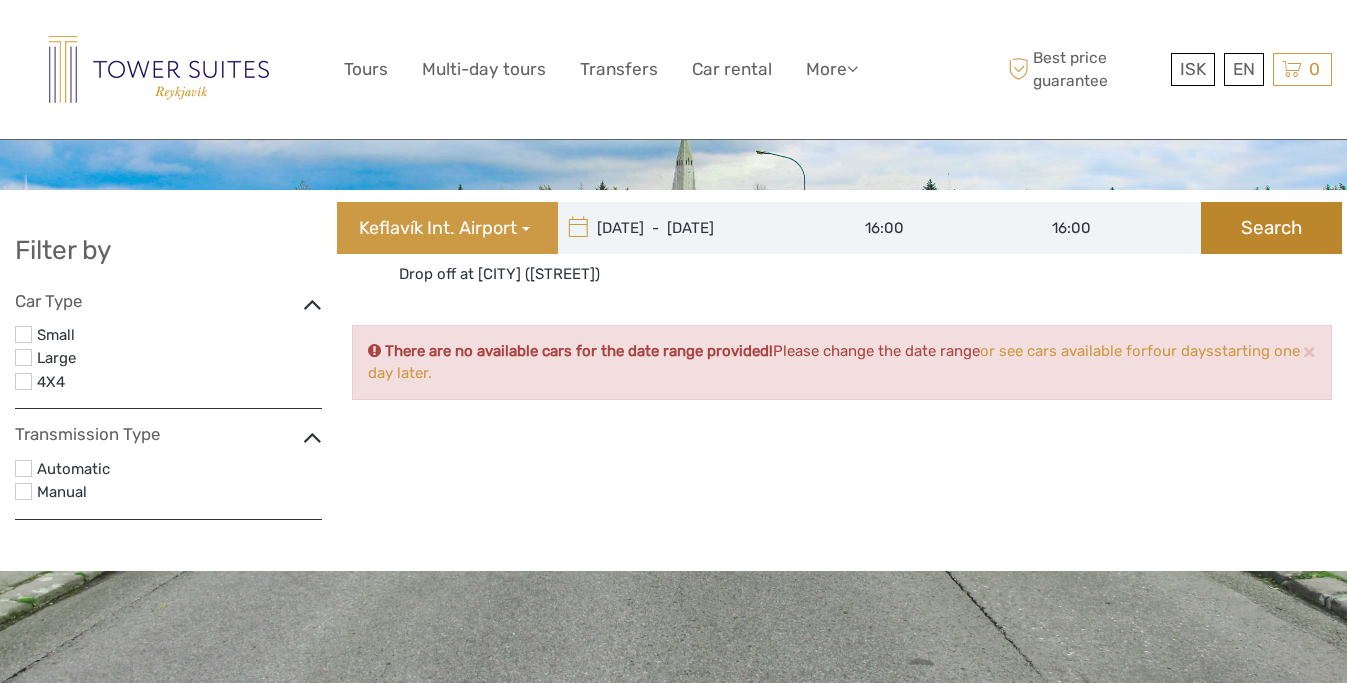 click on "Search" at bounding box center (1271, 228) 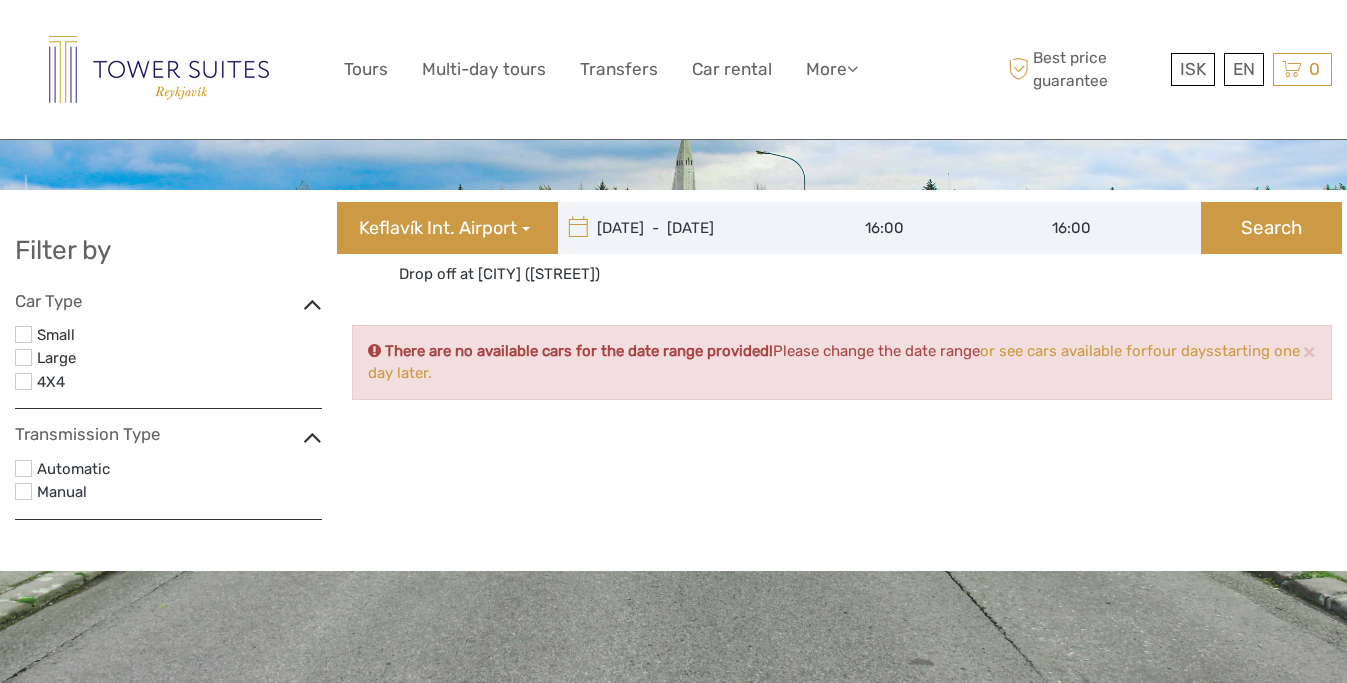 type on "08/08/2025" 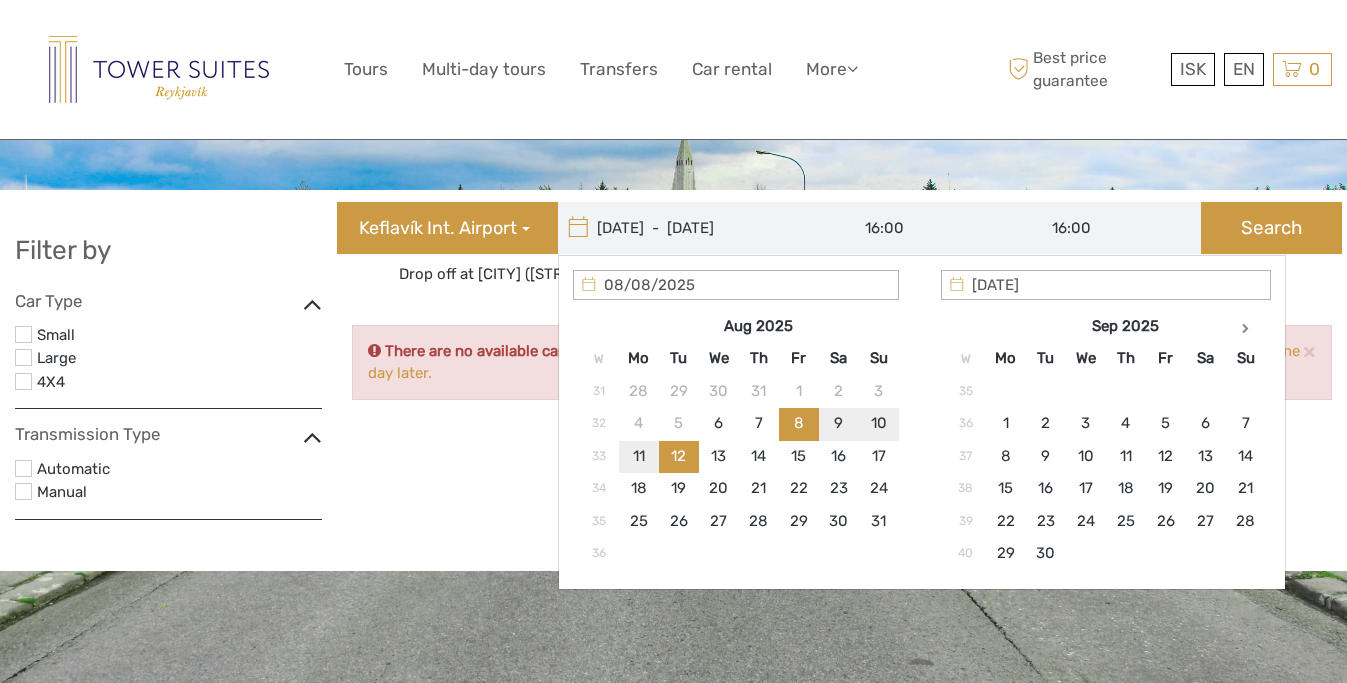 click on "[DATE]  -  [DATE]" at bounding box center [693, 228] 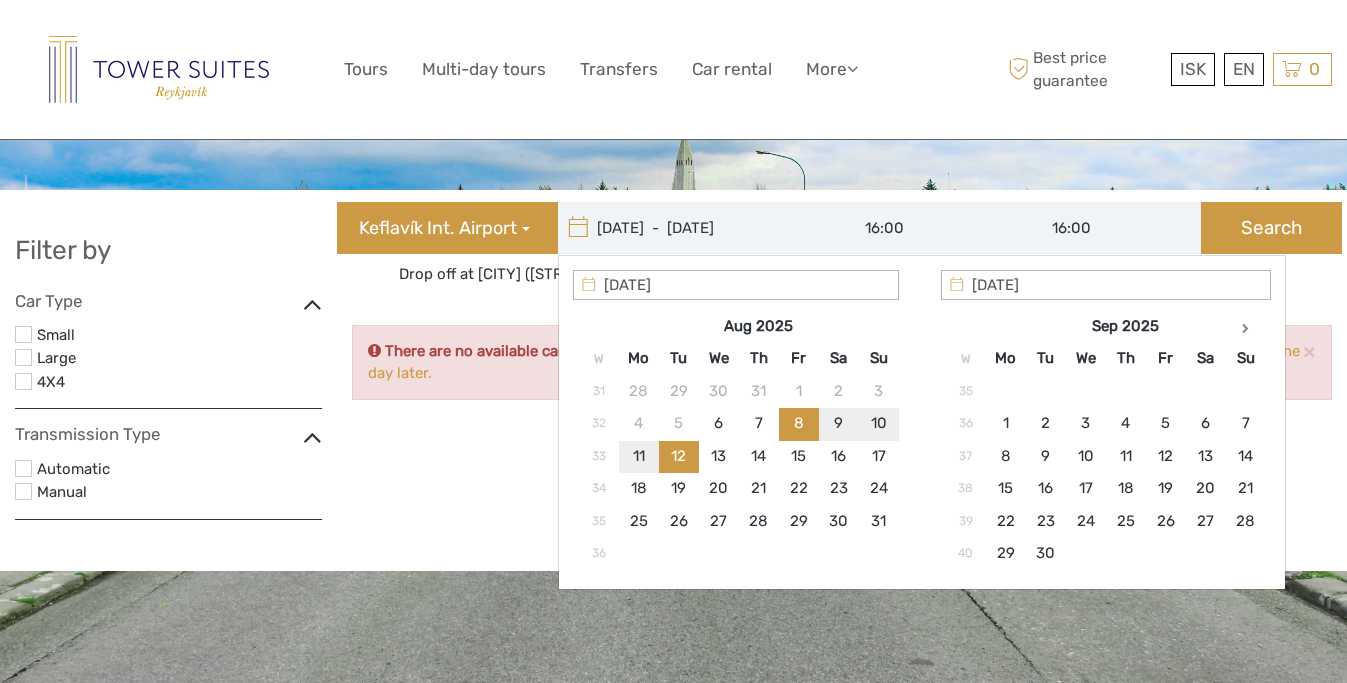 type on "[DATE]" 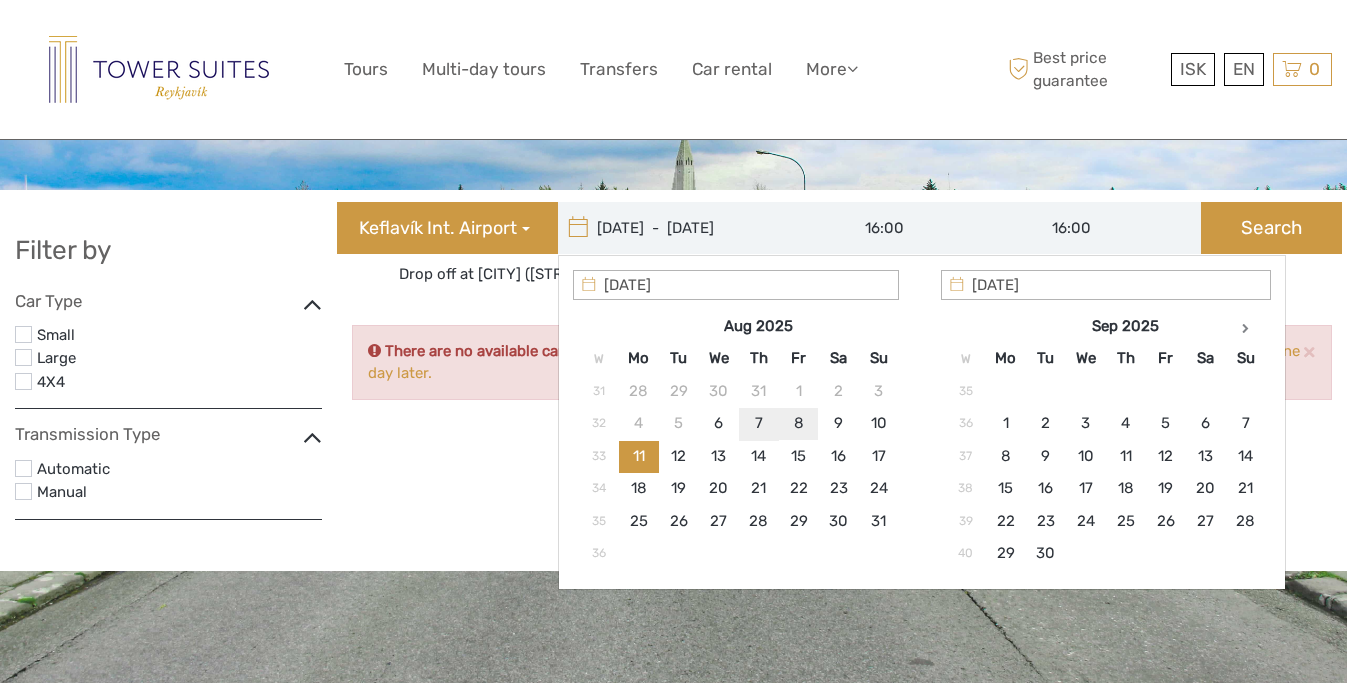 type on "08/08/2025" 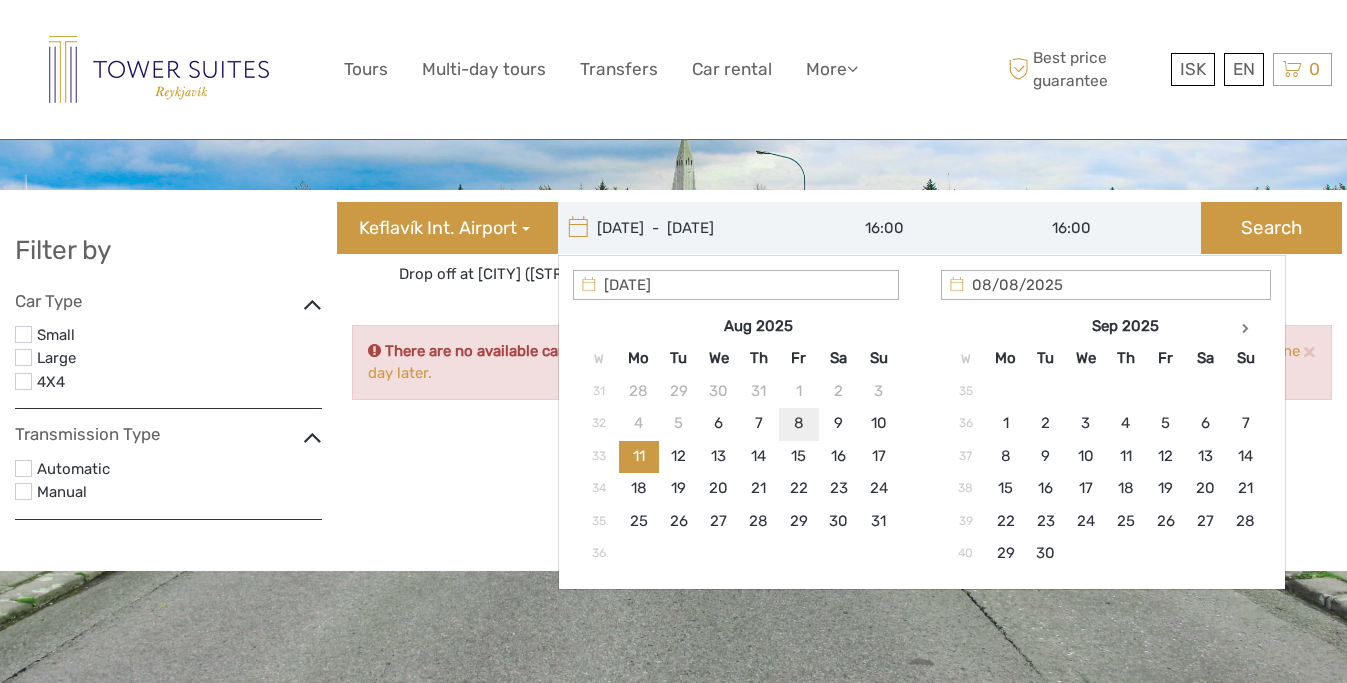 type on "08/08/2025" 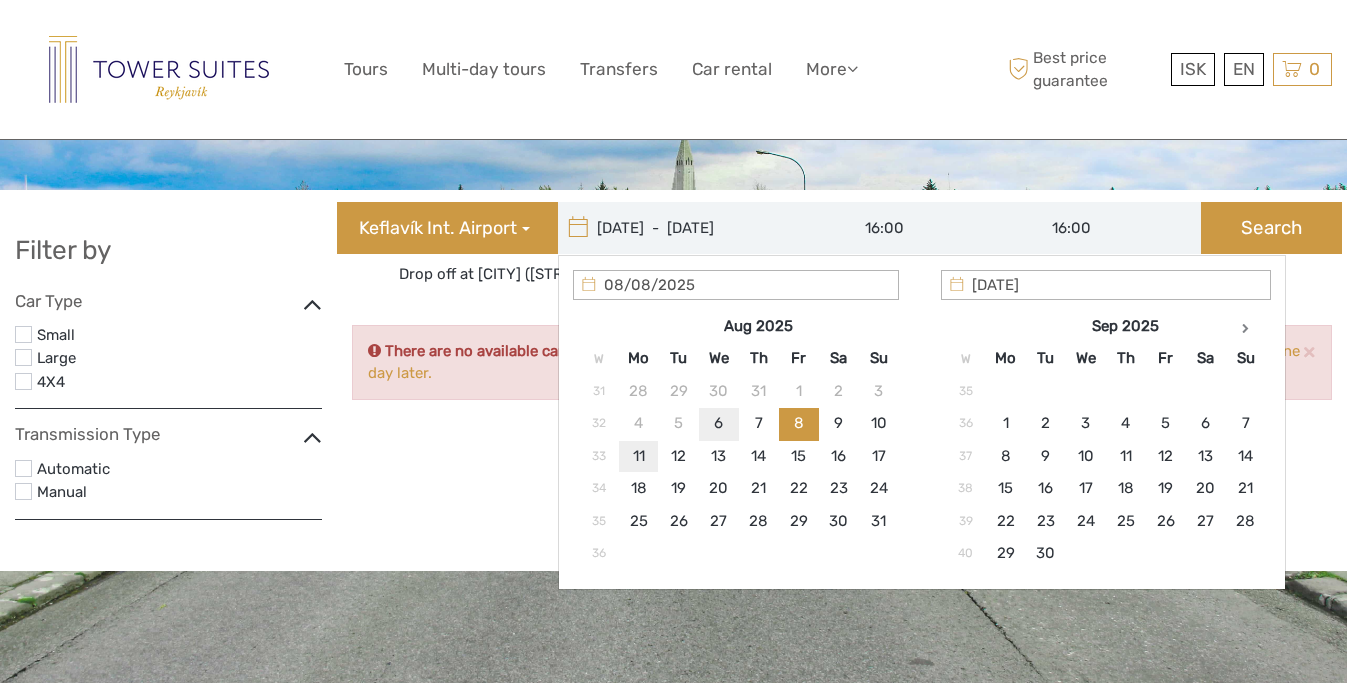 type on "[DATE]" 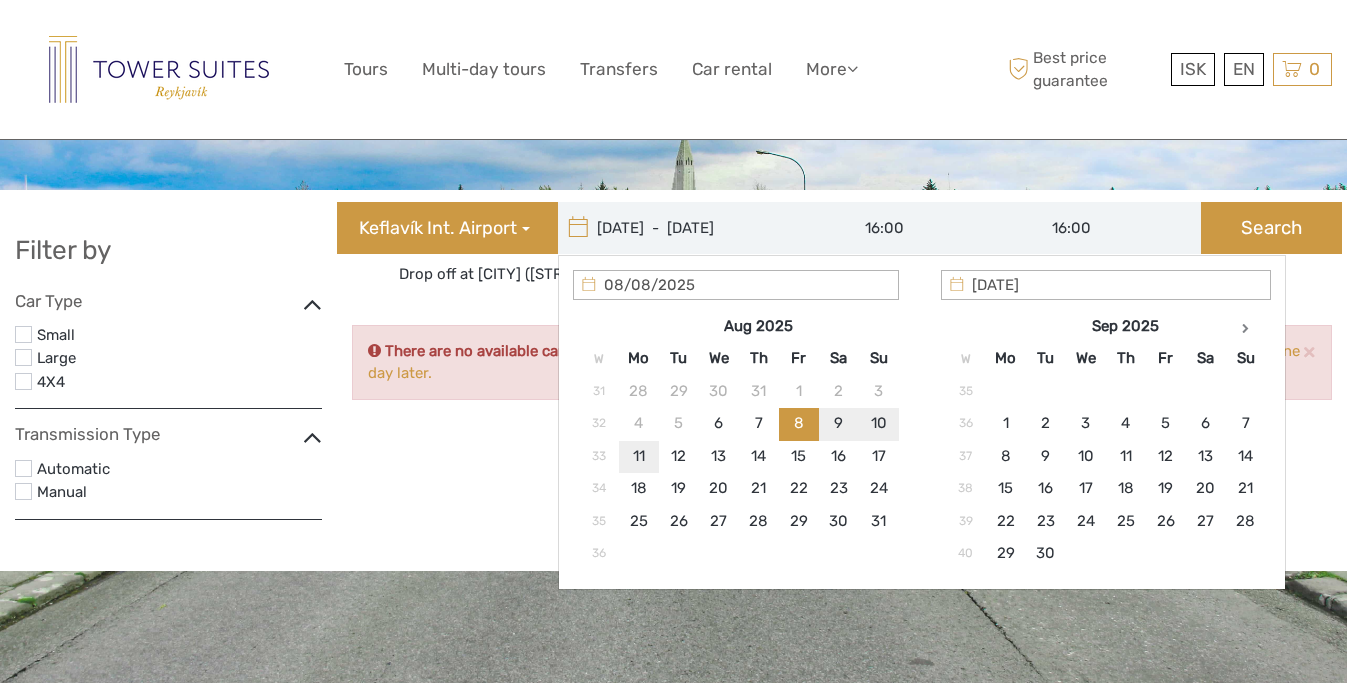 type on "[DATE]  -  [DATE]" 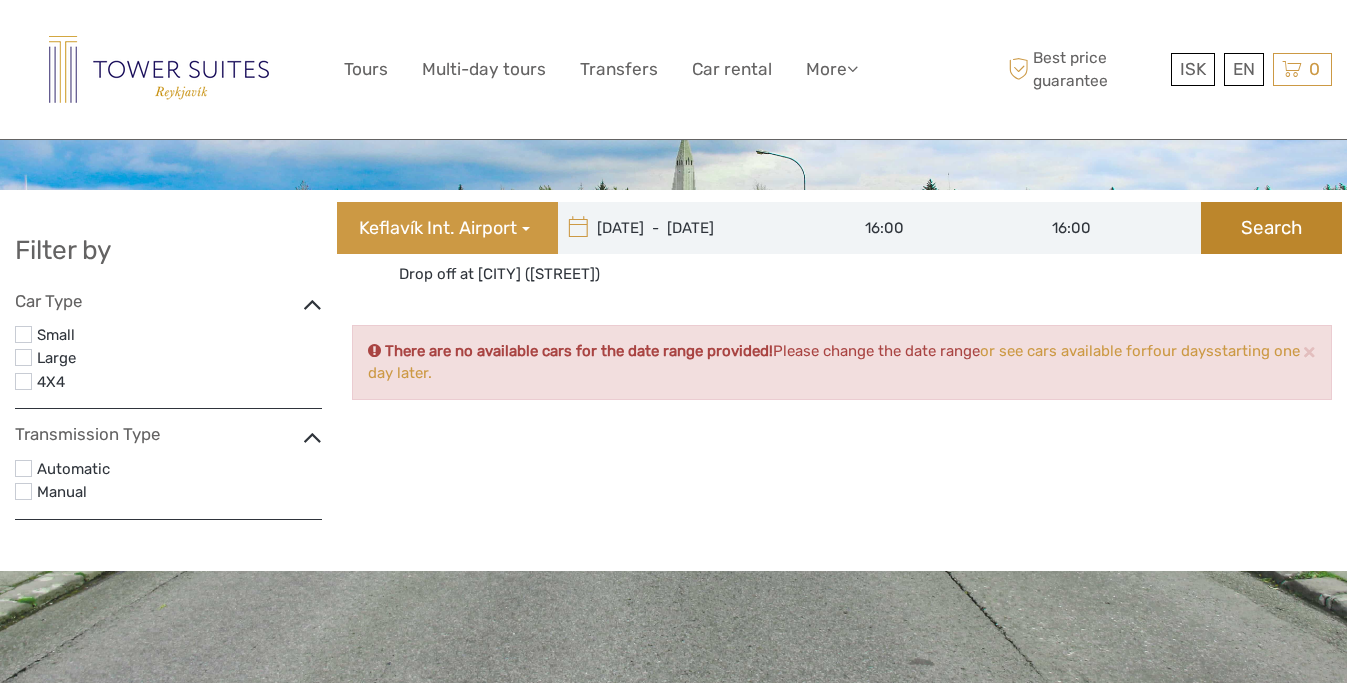 click on "Search" at bounding box center [1271, 228] 